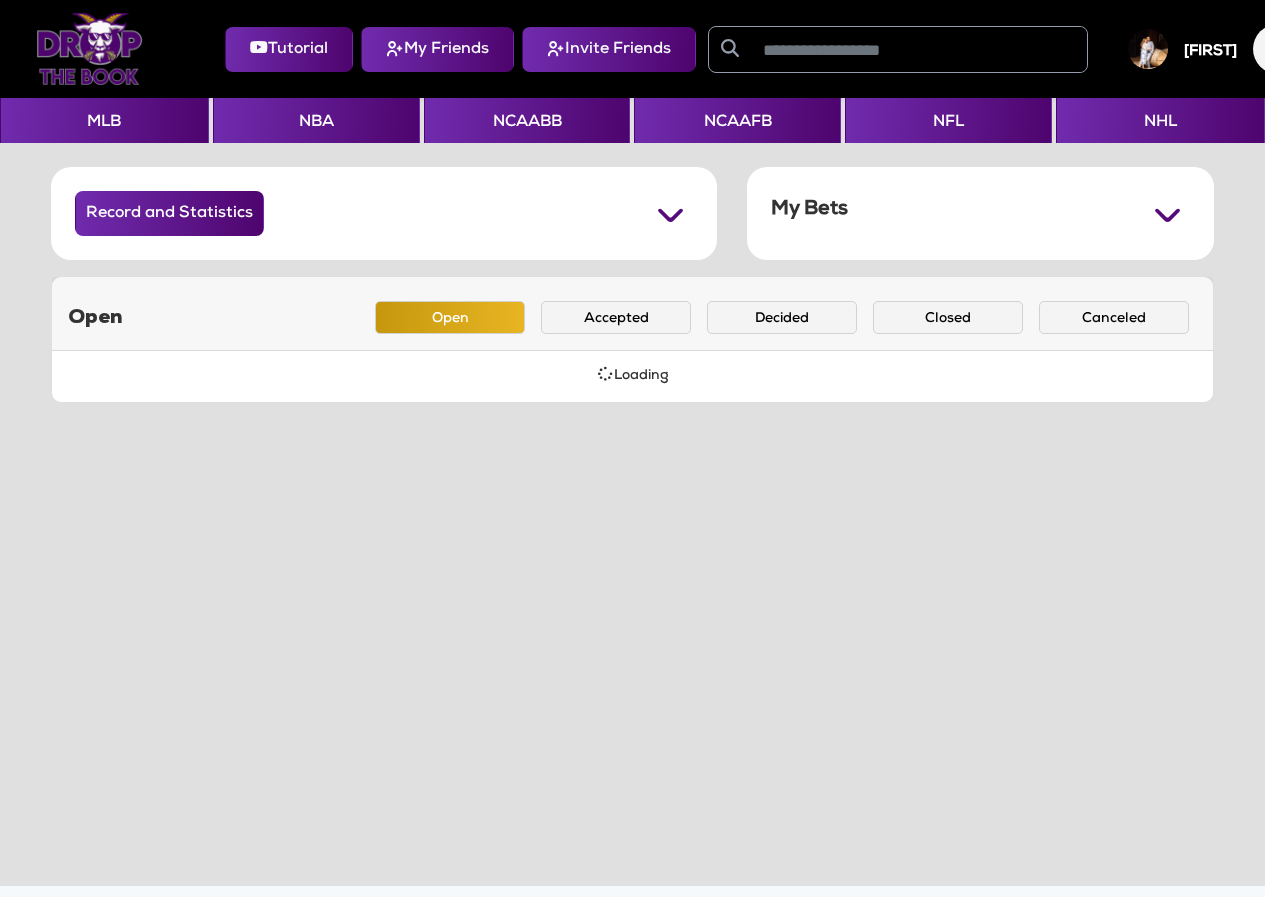 scroll, scrollTop: 0, scrollLeft: 0, axis: both 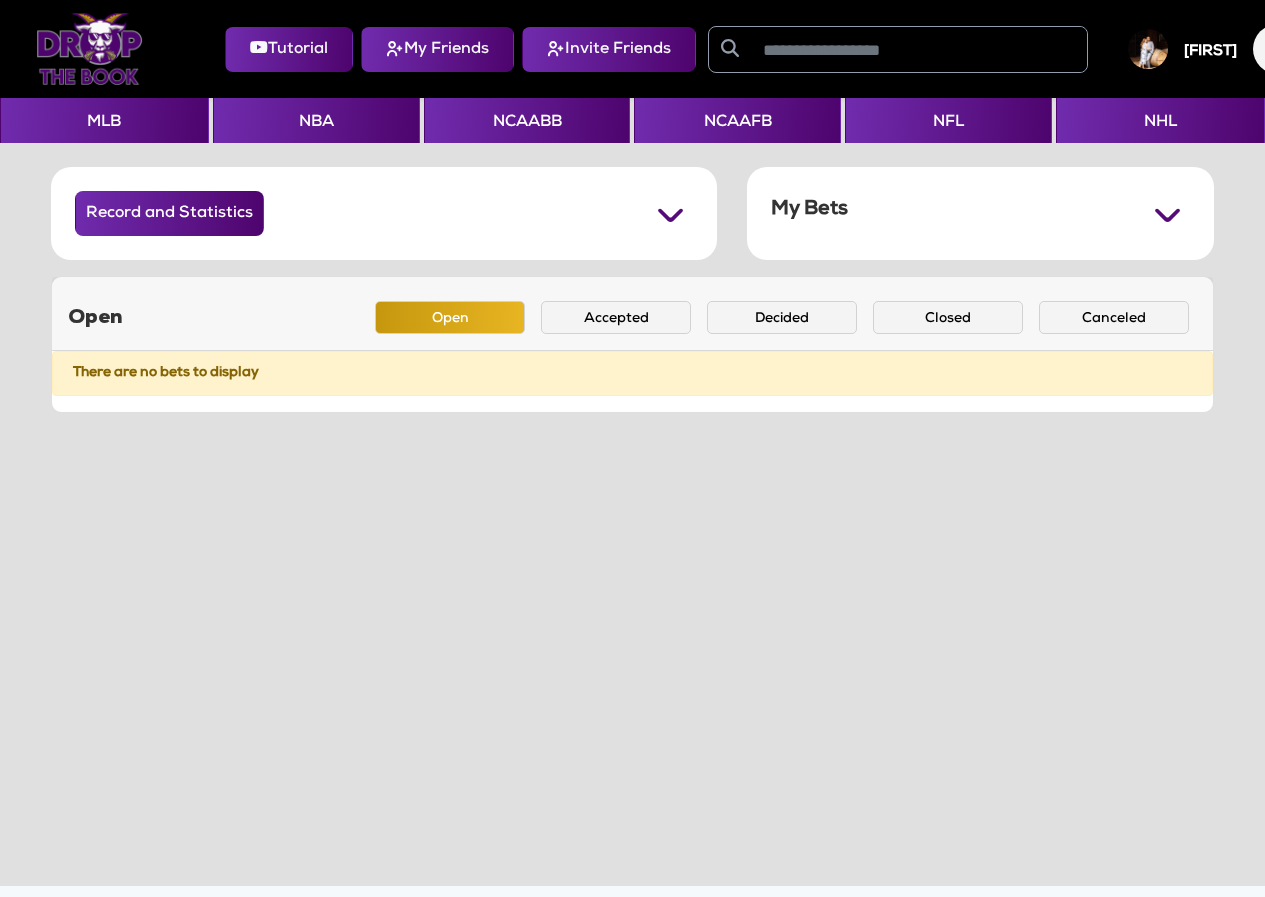click on "Record and Statistics Won Lost Tied My Bets Juice Saved: $101.50 Won Lost Tied Open  Open   Accepted   Decided   Closed   Canceled   Decided   Closed   Canceled   Open   Accepted   Decided   Closed   Canceled   Open   Accepted   Decided  ‹ › There are no bets to display" at bounding box center (632, 514) 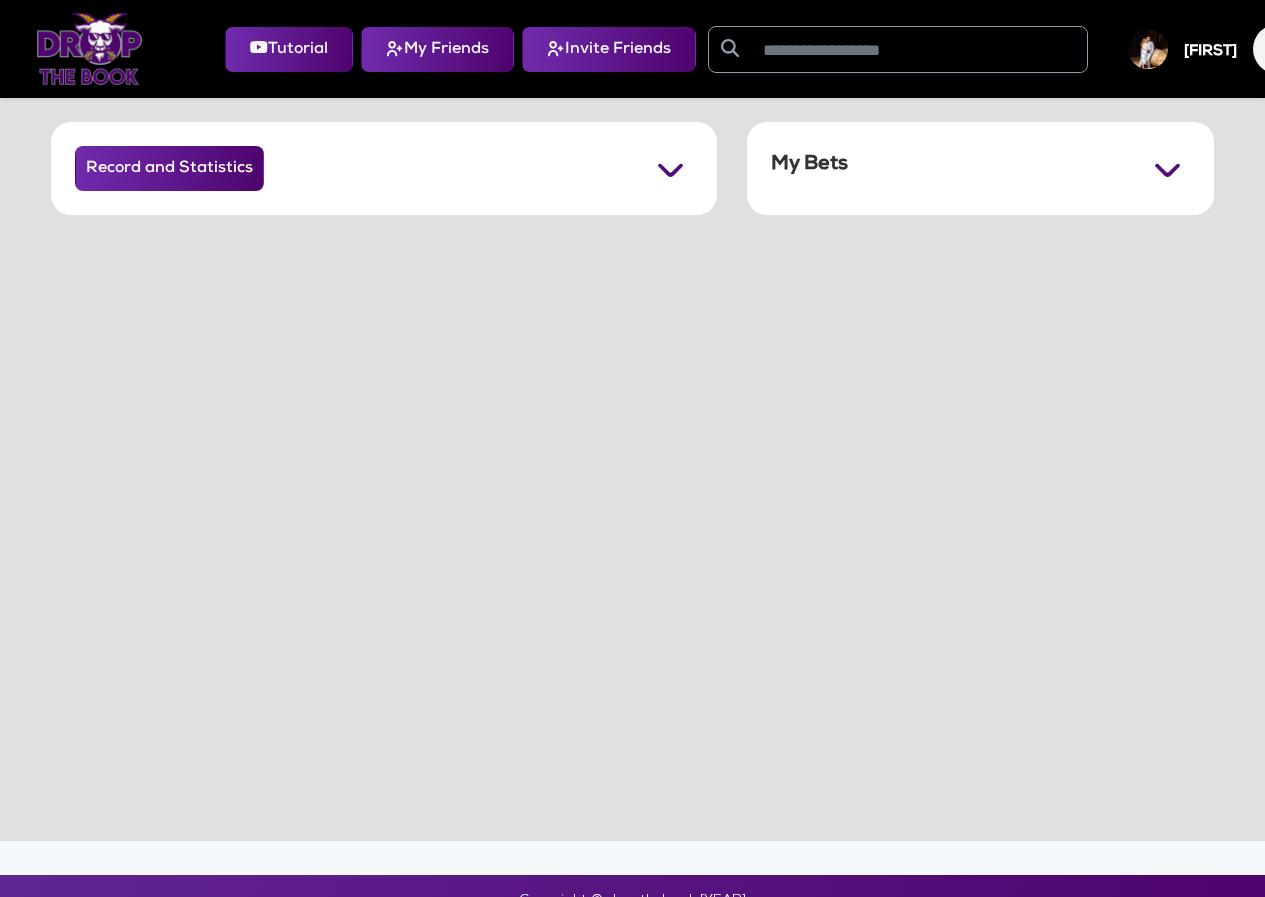 scroll, scrollTop: 0, scrollLeft: 0, axis: both 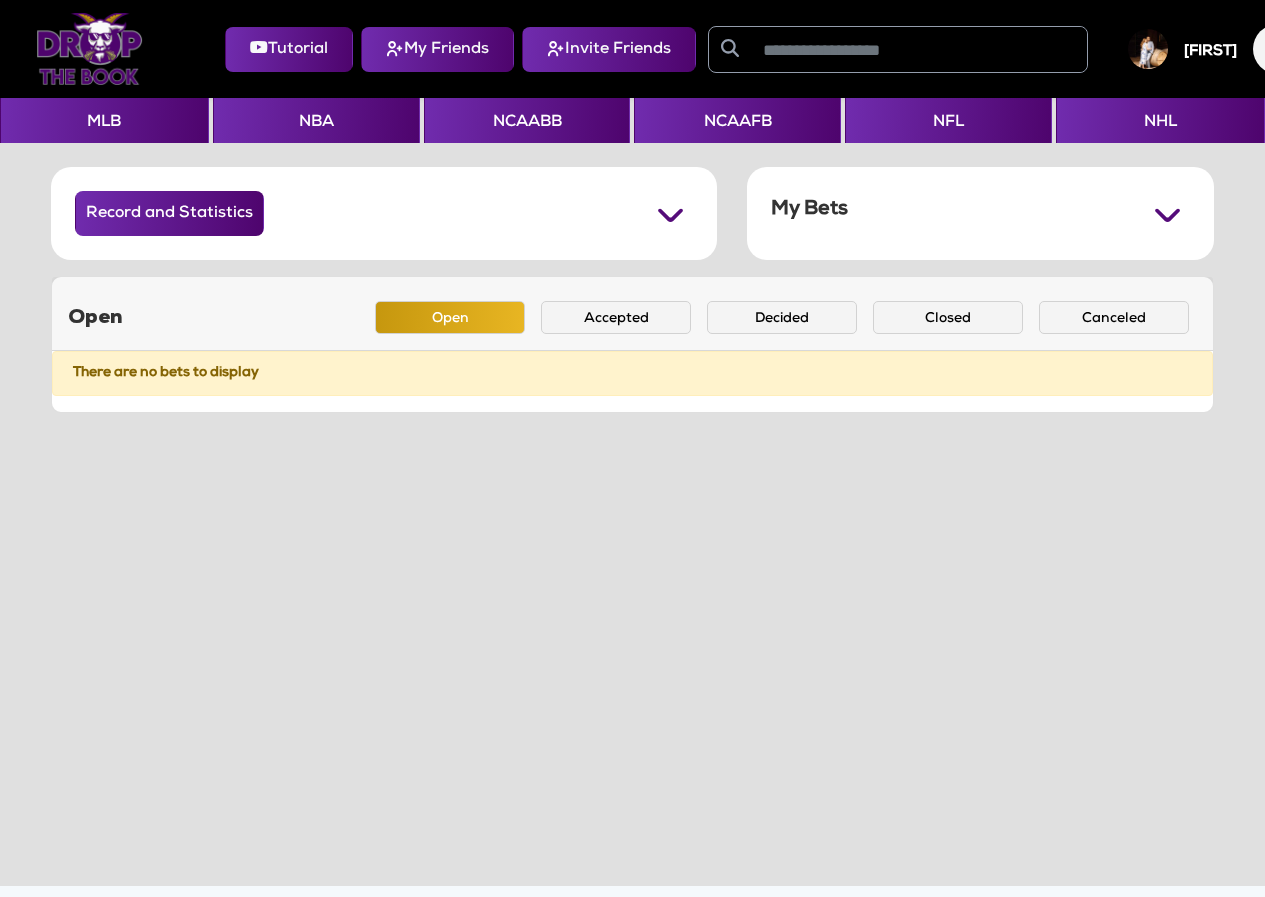 click on "Record and Statistics Won Lost Tied My Bets Juice Saved: [CURRENCY][AMOUNT] Won Lost Tied Open  Open   Accepted   Decided   Closed   Canceled   Decided   Closed   Canceled   Open   Accepted   Decided   Closed   Canceled   Open   Accepted   Decided  ‹ › There are no bets to display" at bounding box center [632, 546] 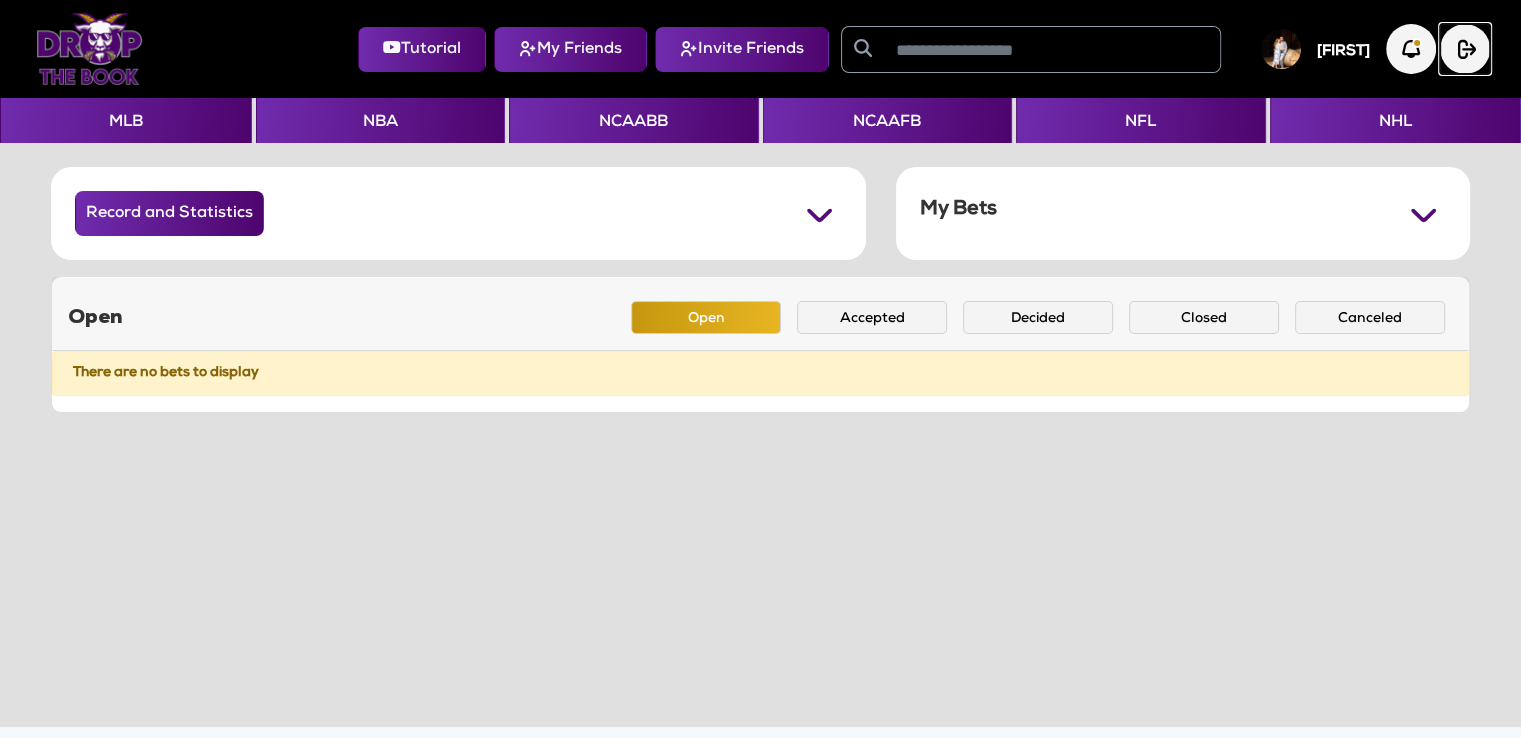 click at bounding box center (1465, 49) 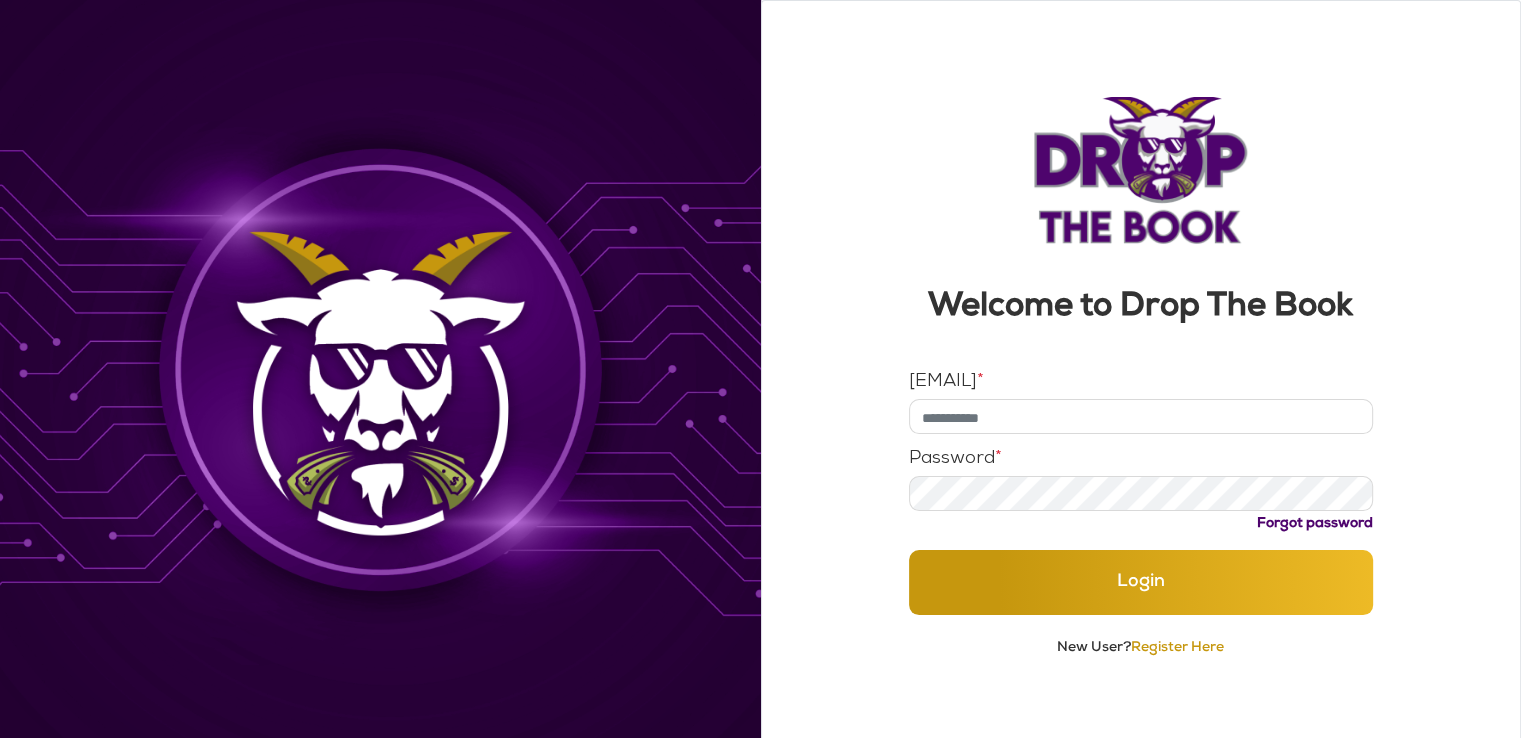 type on "**********" 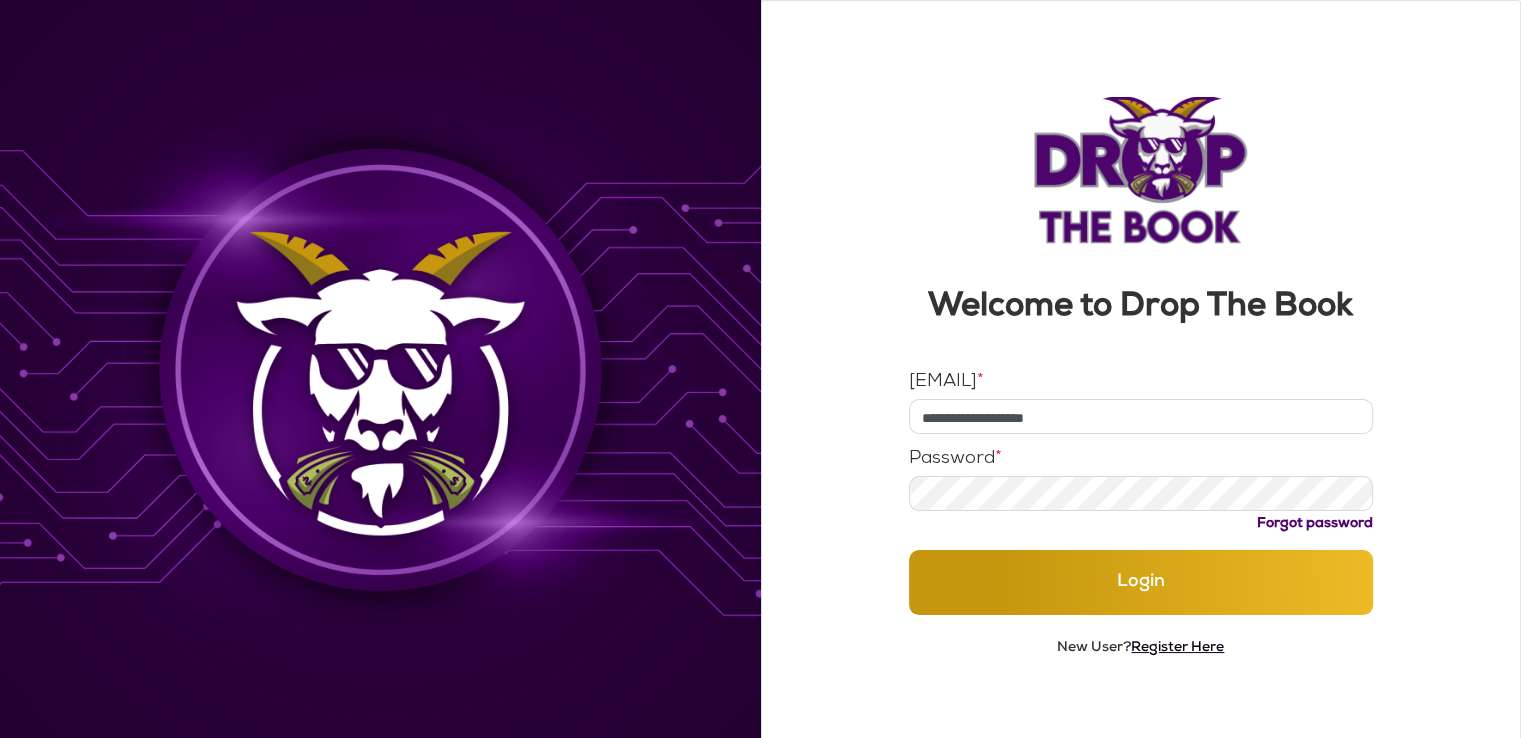 click on "Register Here" at bounding box center (1177, 648) 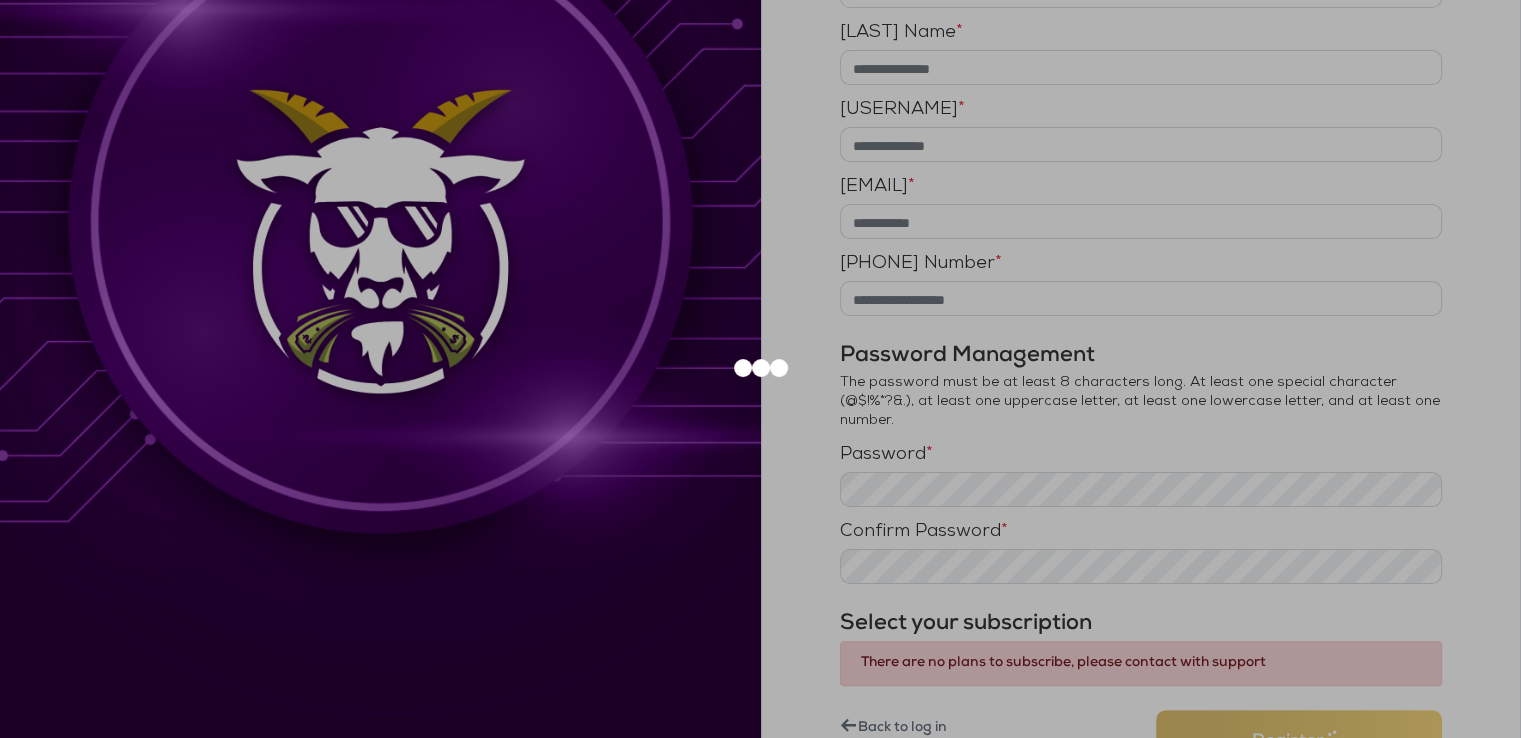 scroll, scrollTop: 452, scrollLeft: 0, axis: vertical 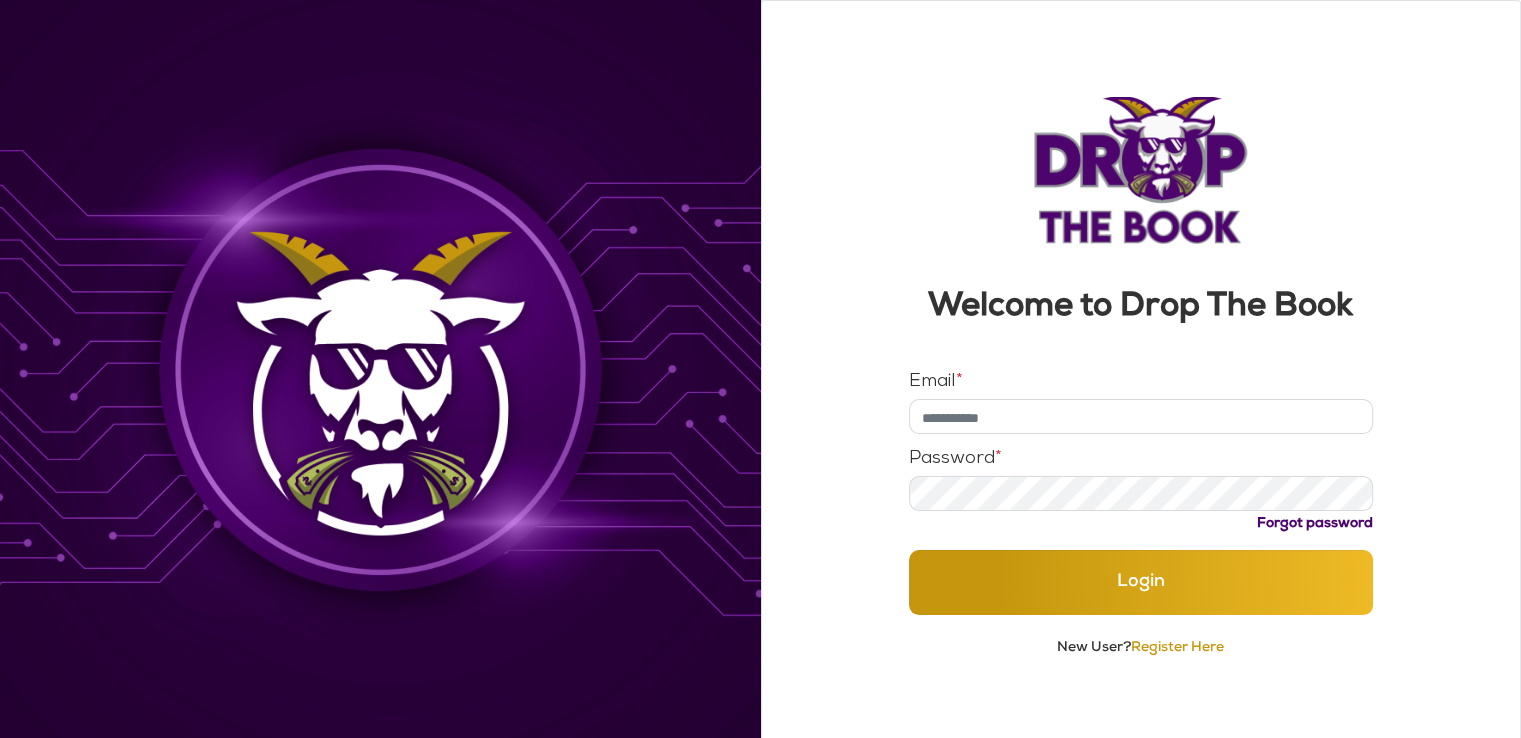 type on "**********" 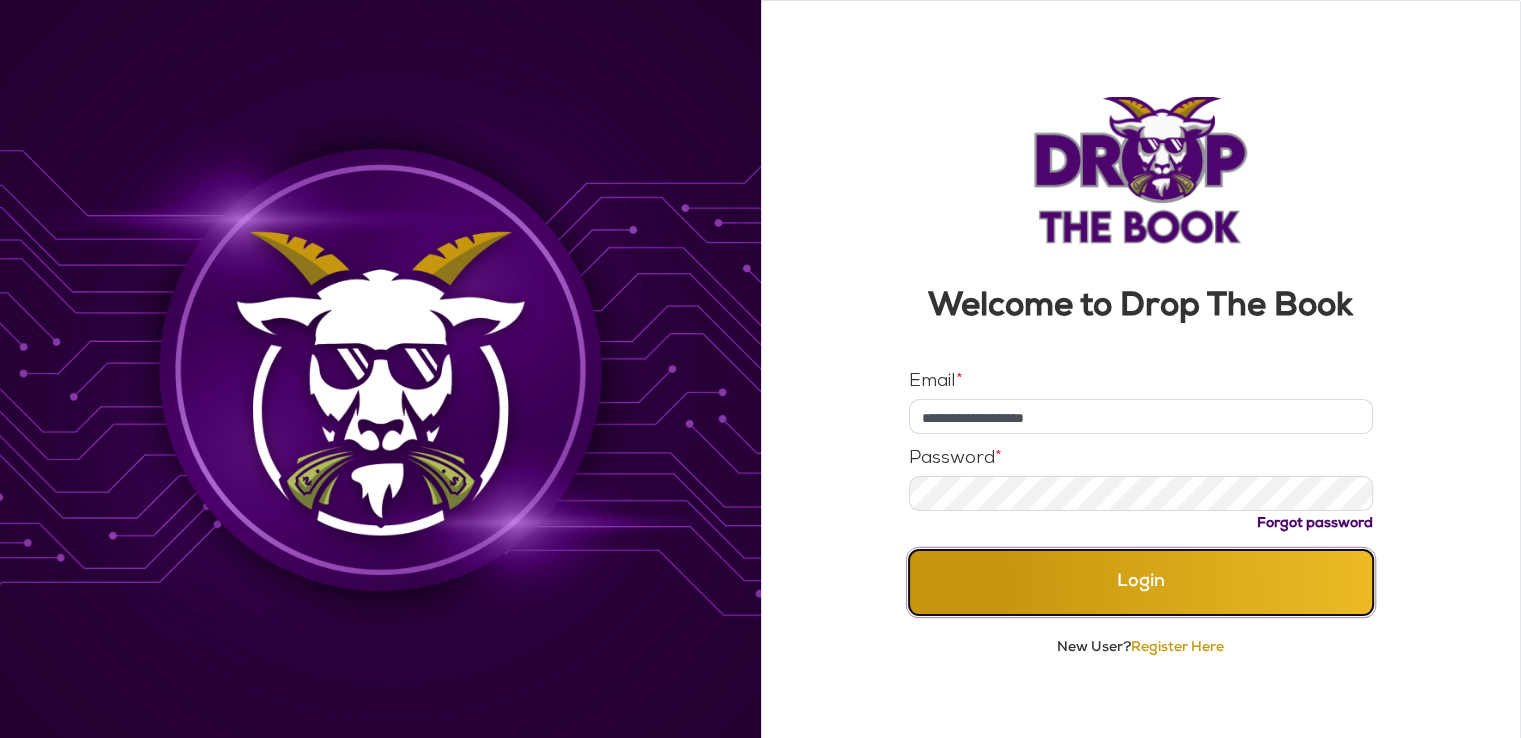 click on "Login" at bounding box center (1141, 582) 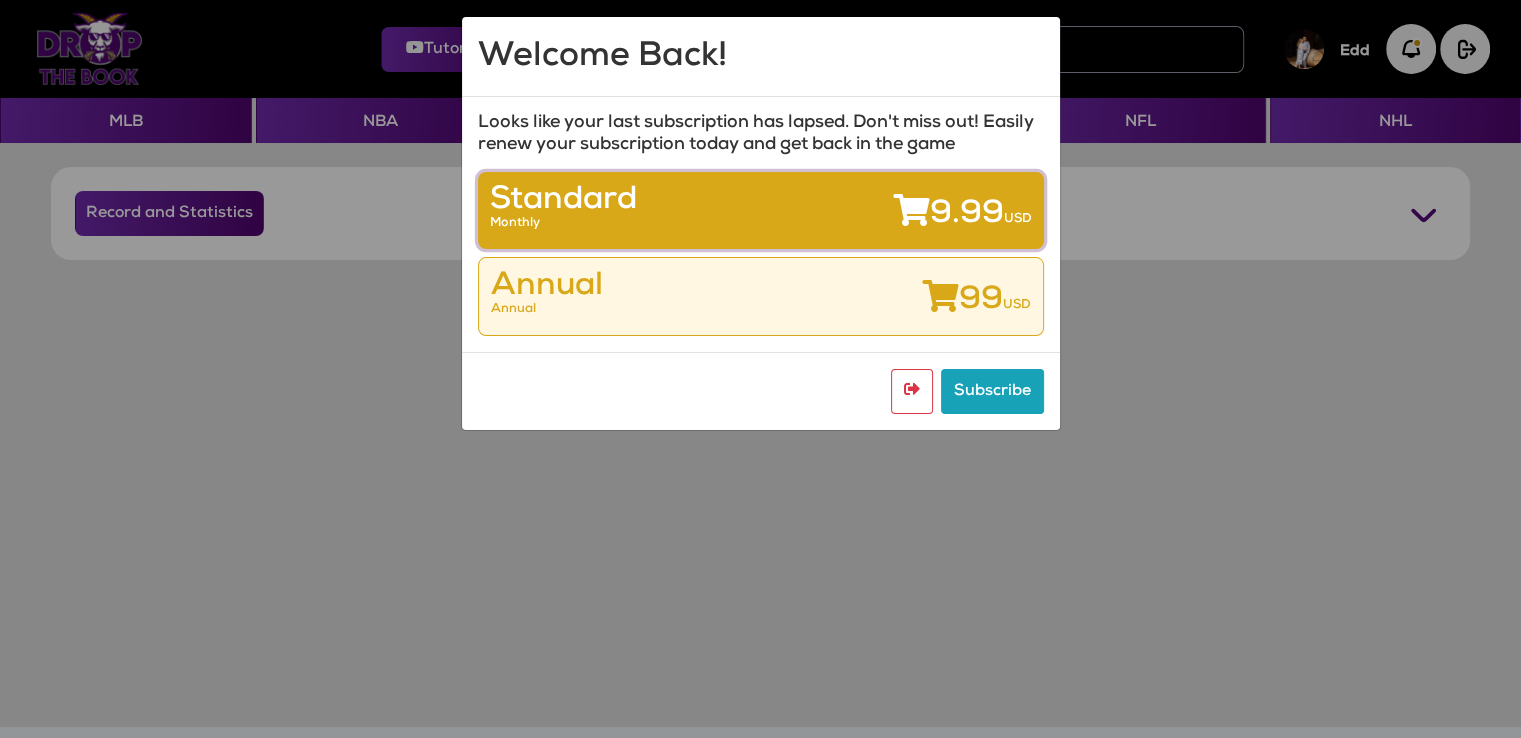 click on "Standard Monthly  9.99  USD" at bounding box center [761, 212] 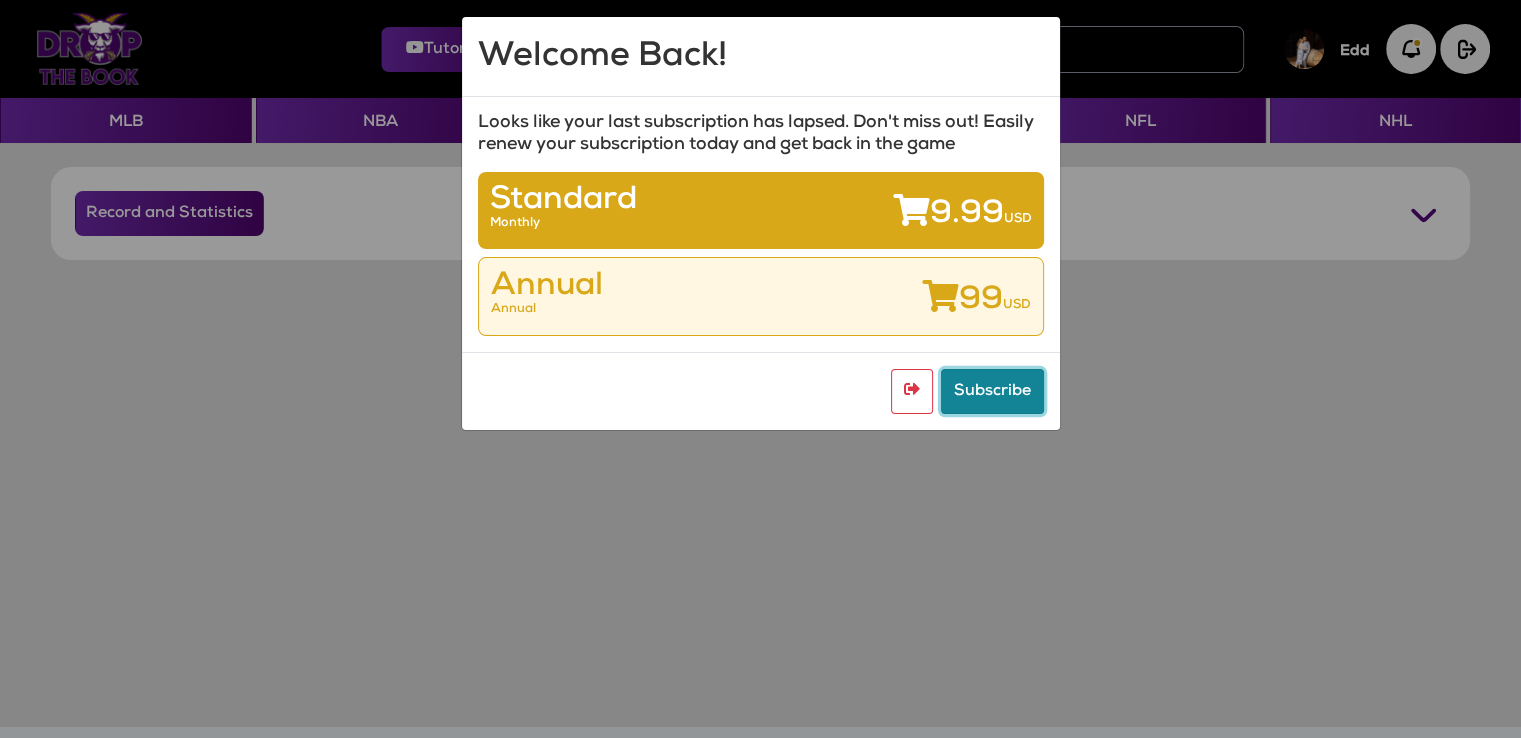 click on "Subscribe" at bounding box center (992, 391) 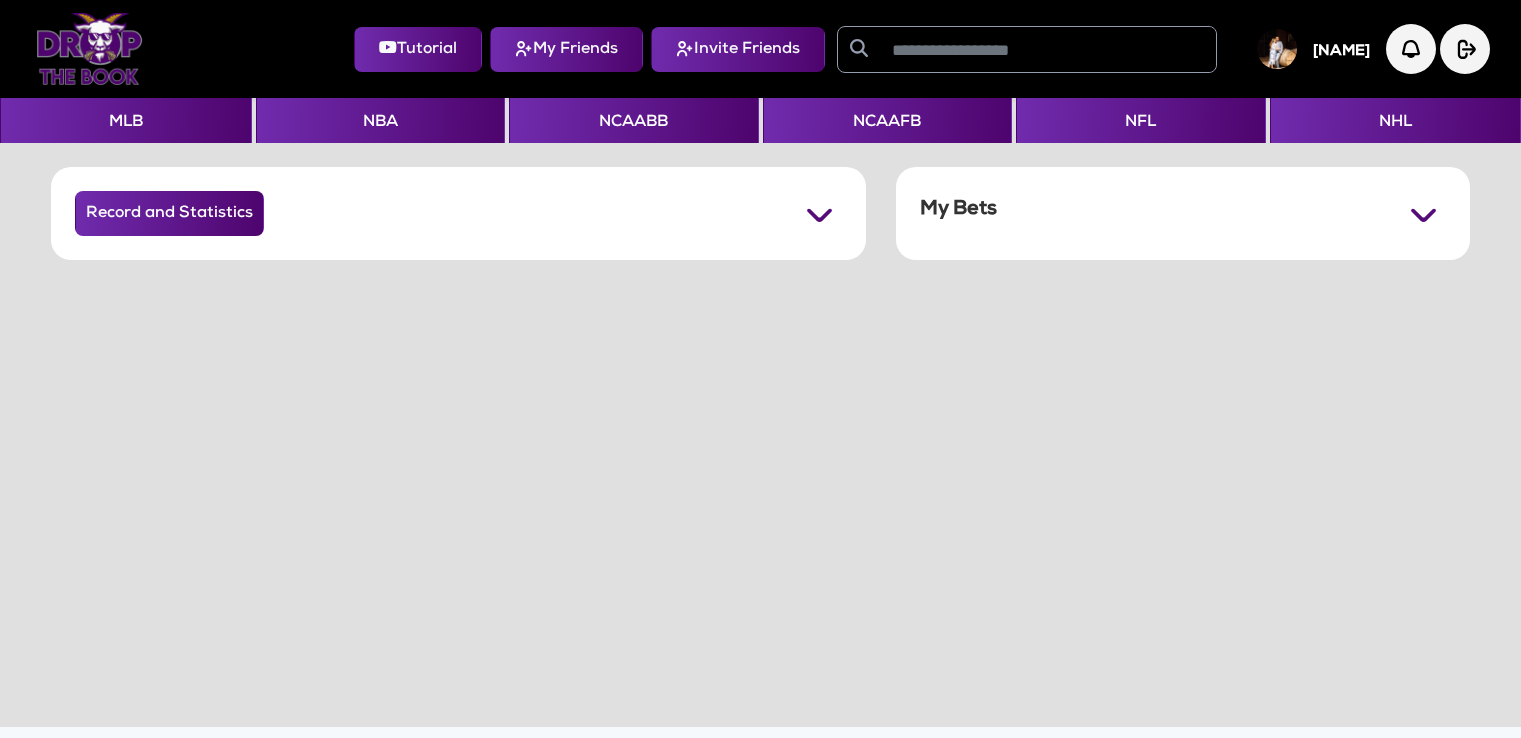 scroll, scrollTop: 0, scrollLeft: 0, axis: both 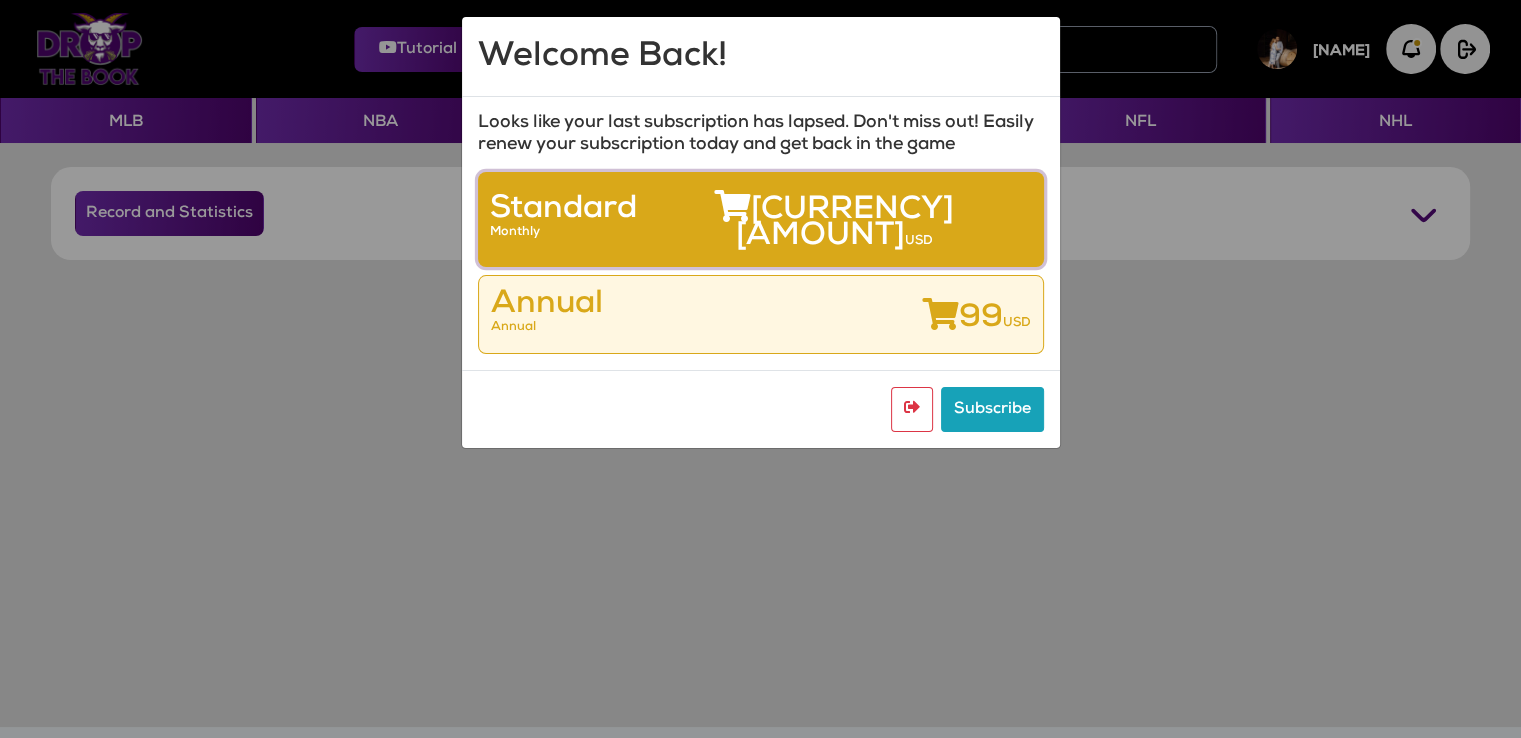 click on "Standard" at bounding box center [563, 210] 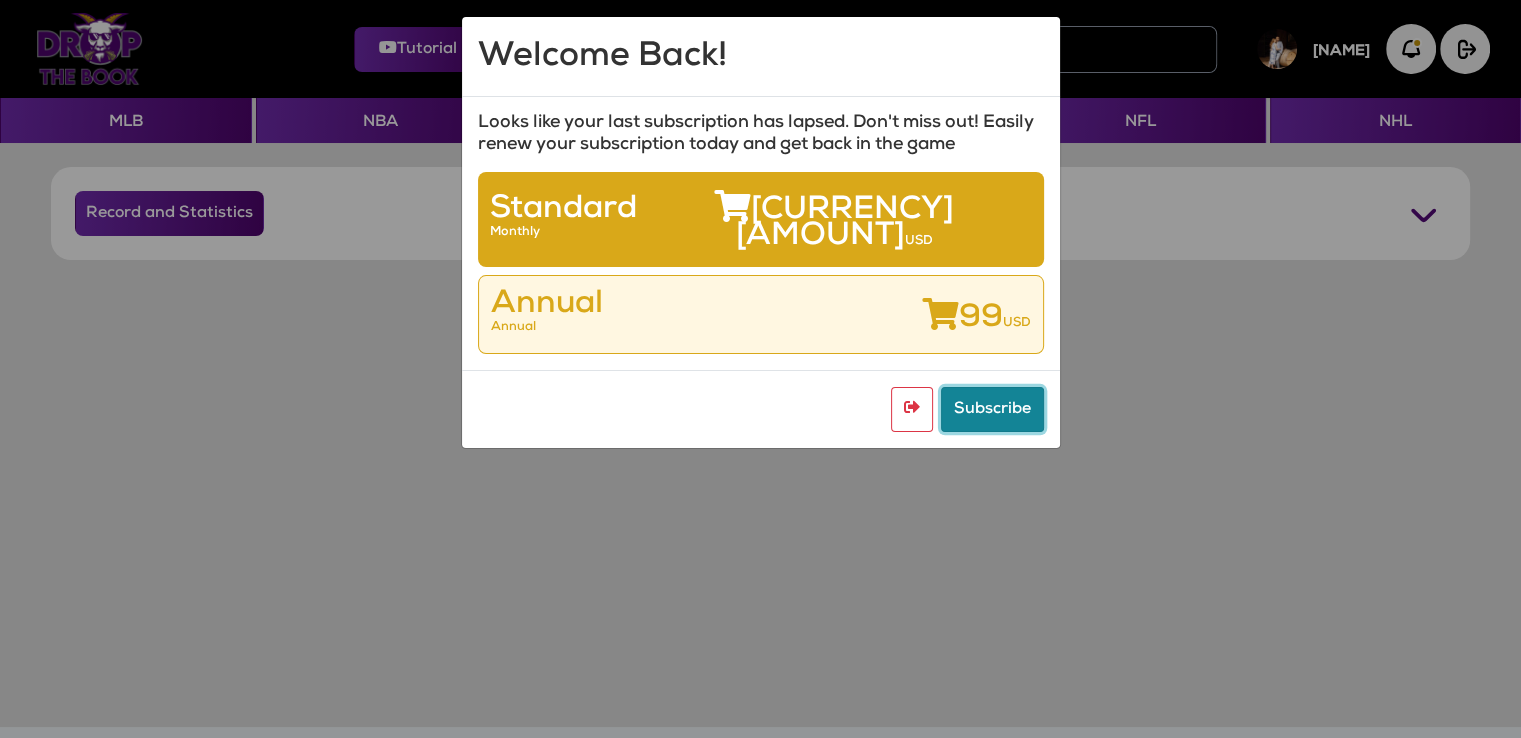 click on "Subscribe" at bounding box center [992, 409] 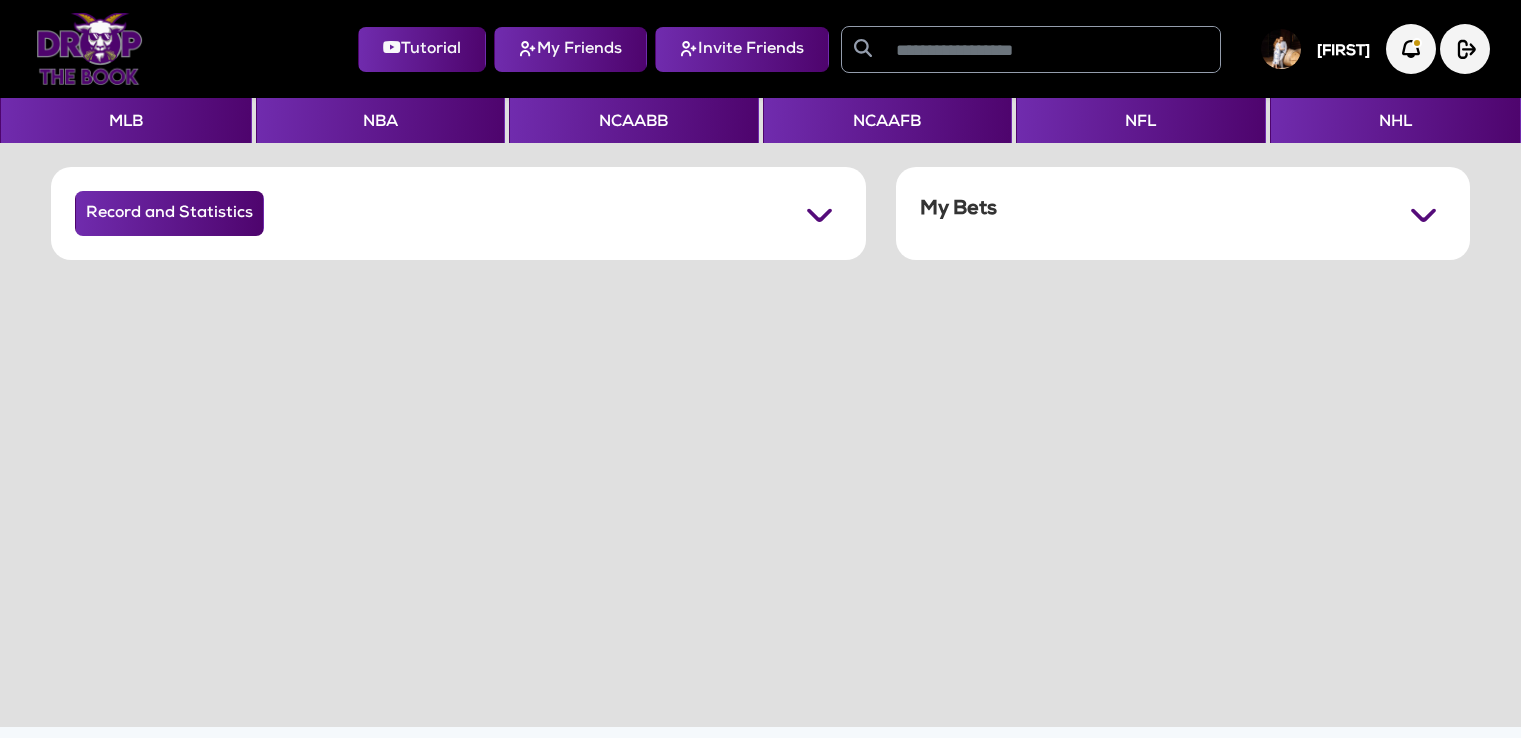 scroll, scrollTop: 0, scrollLeft: 0, axis: both 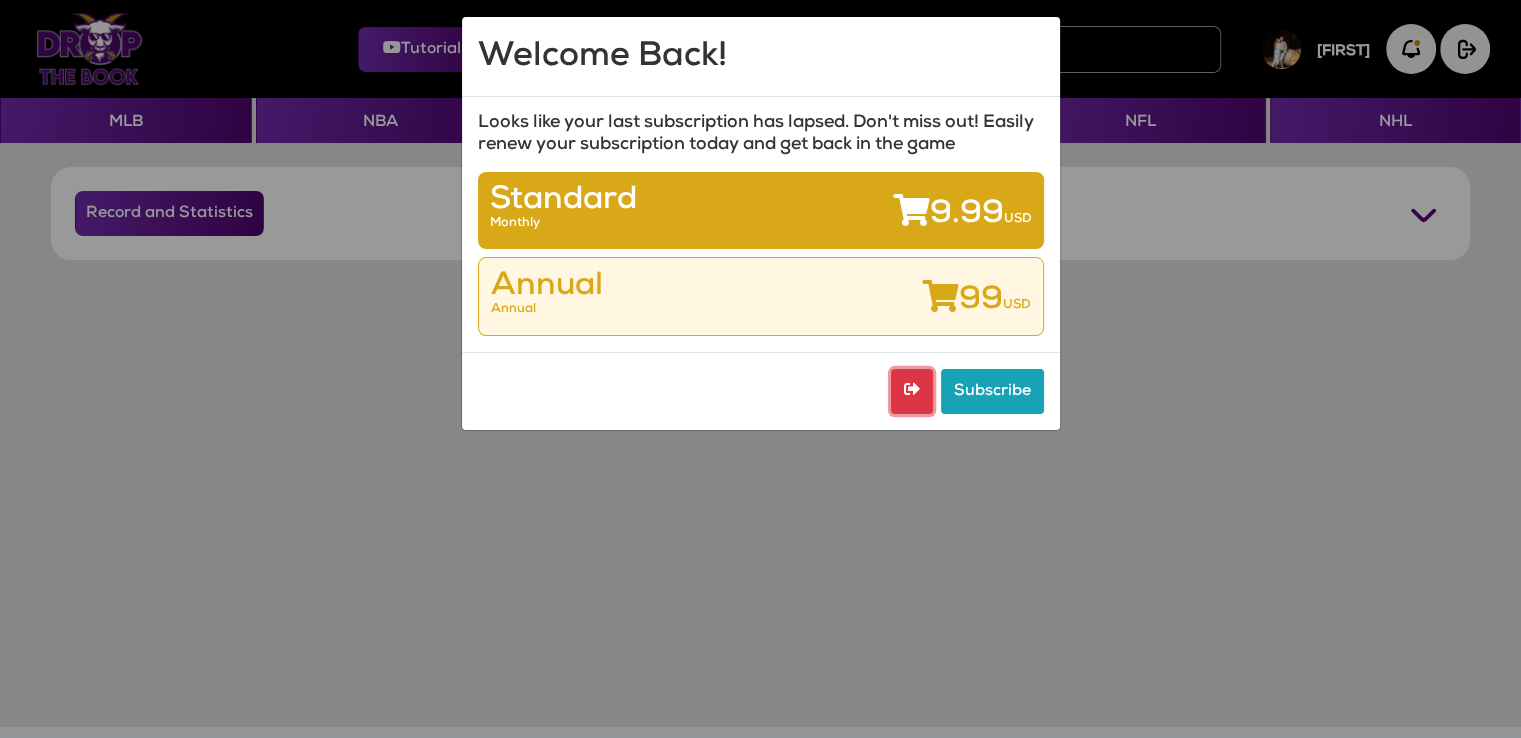click at bounding box center (912, 391) 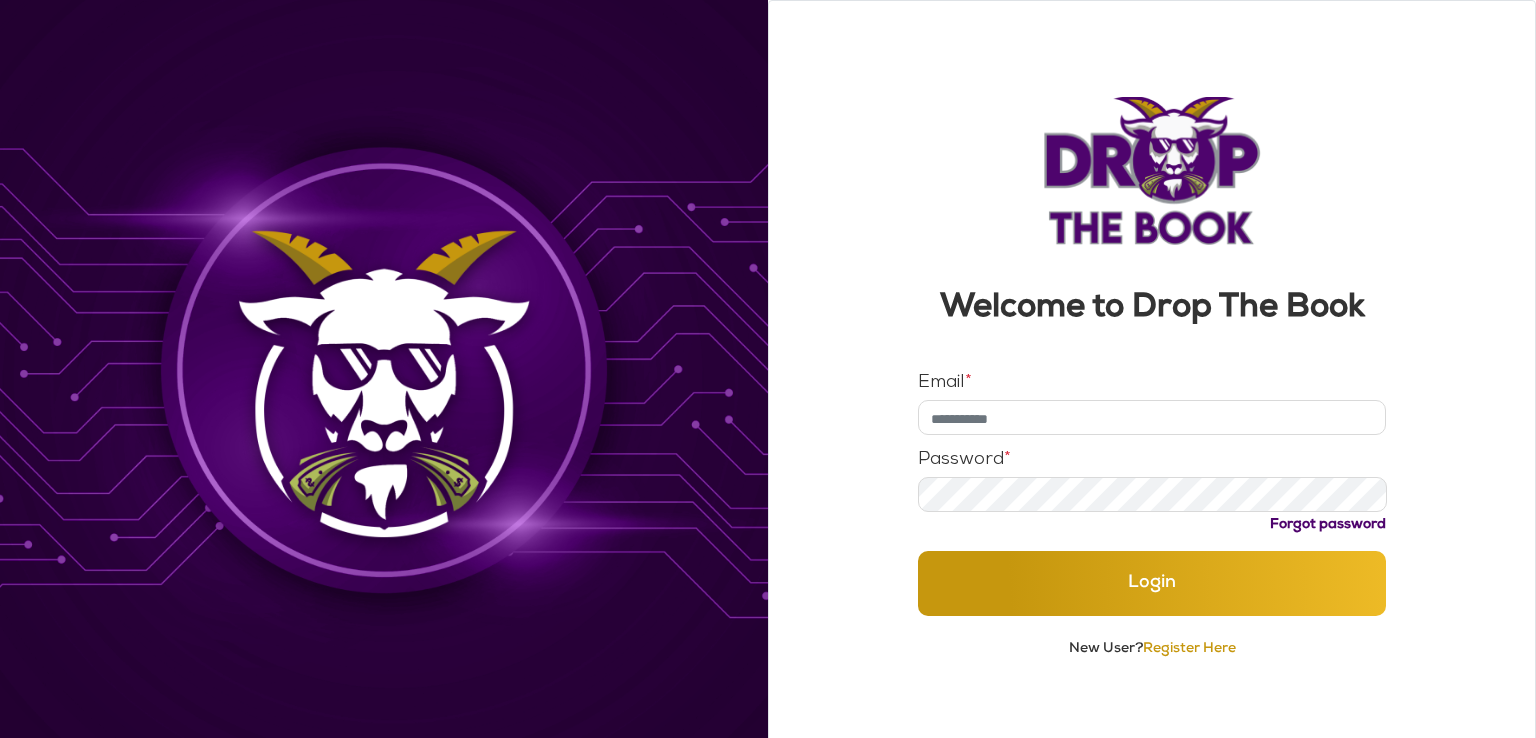 type on "**********" 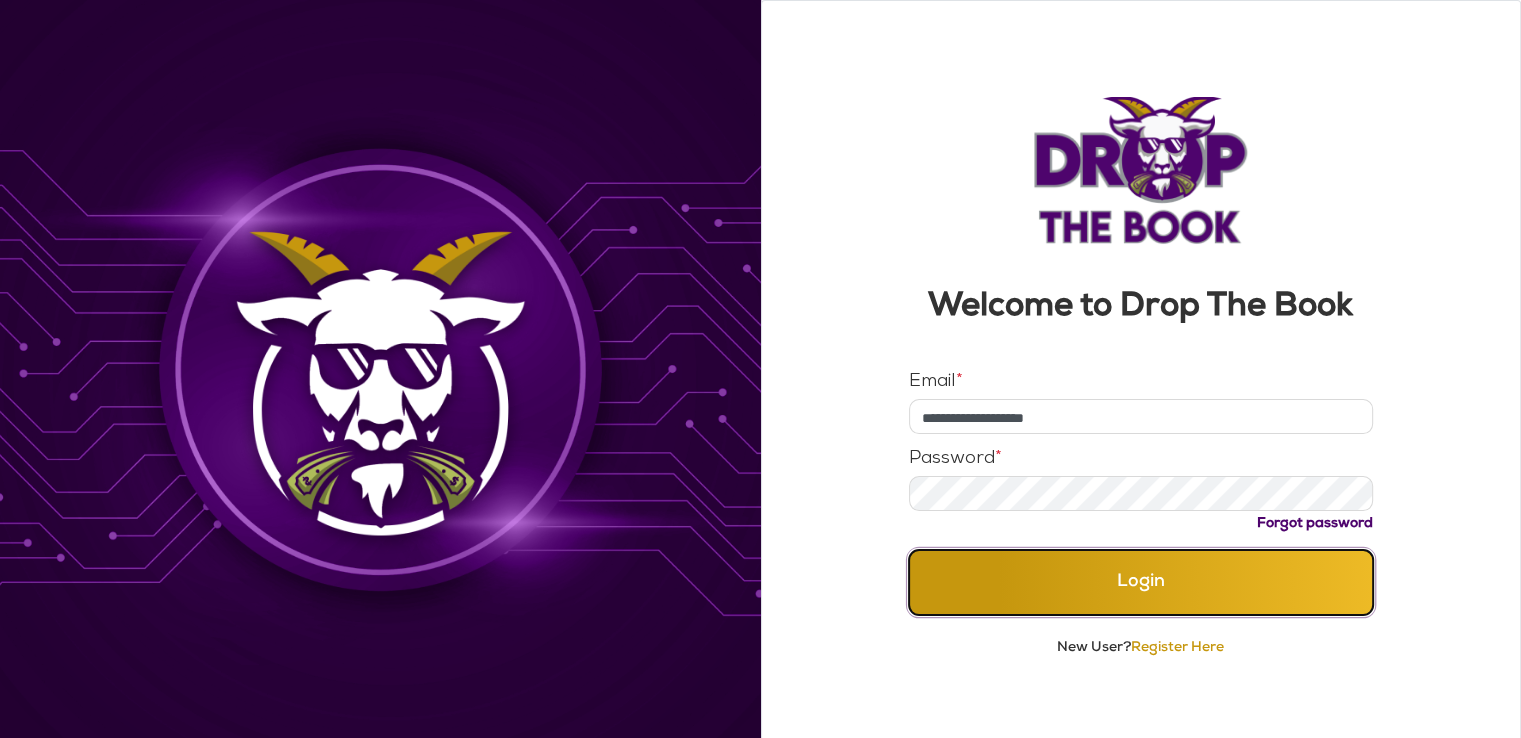 click on "Login" at bounding box center [1141, 582] 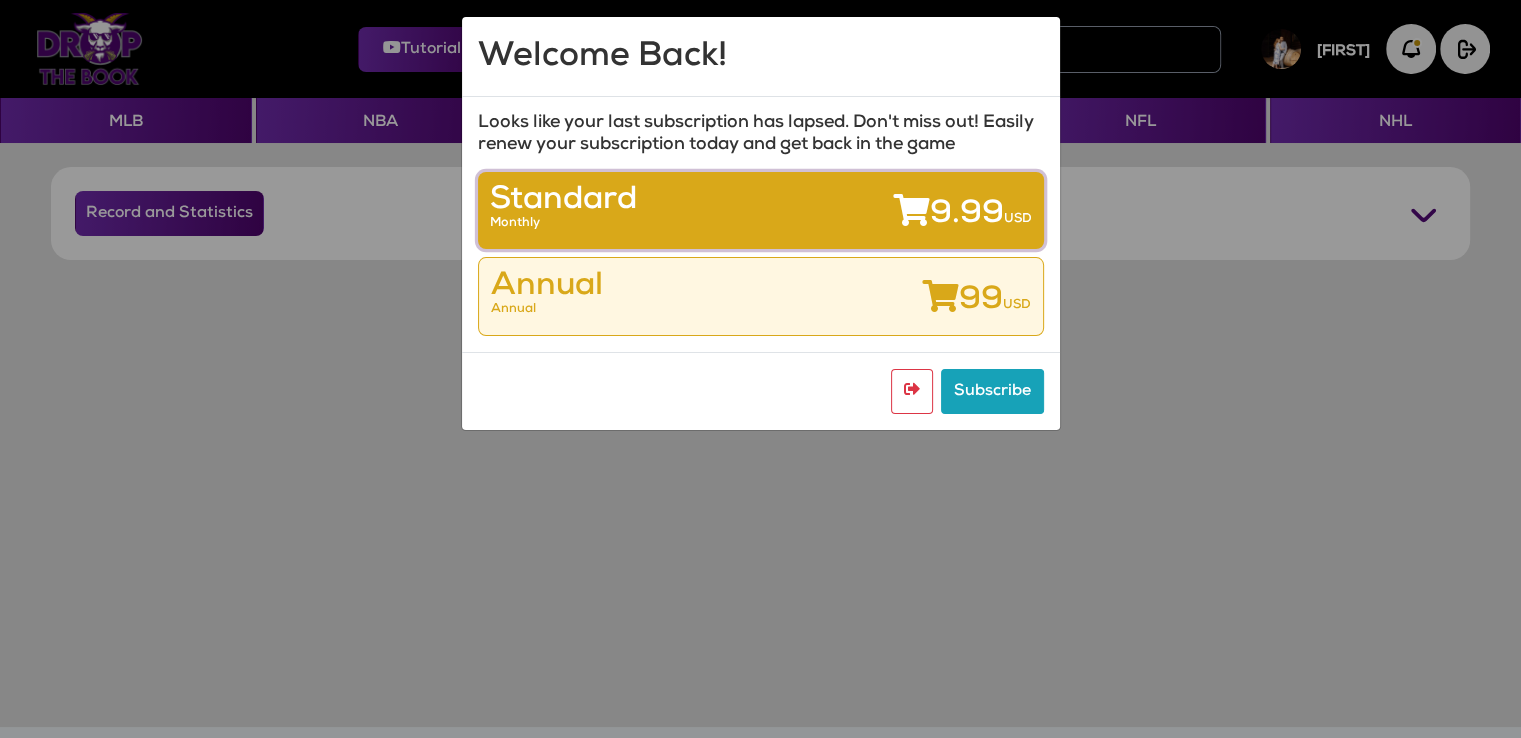 click on "Standard" at bounding box center (563, 201) 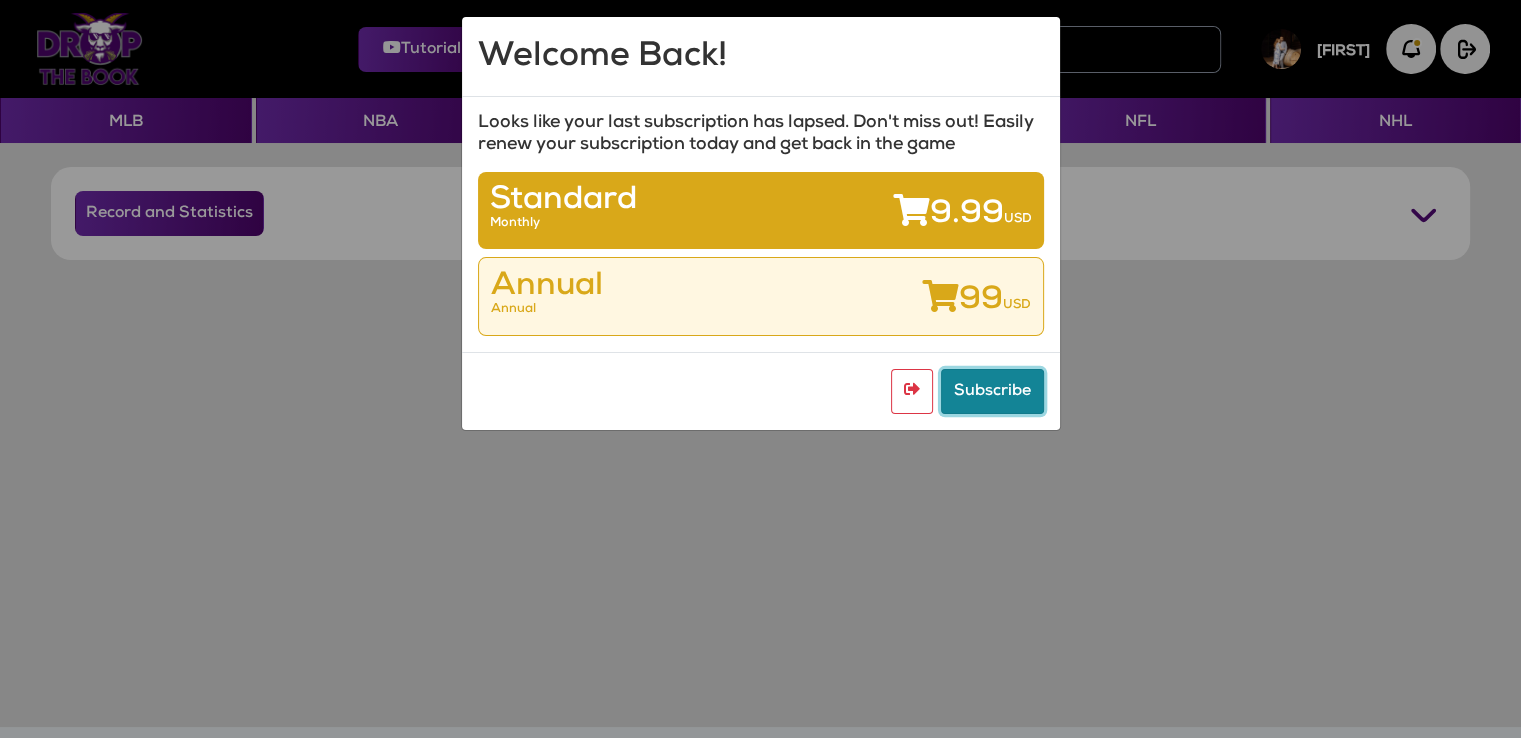 click on "Subscribe" at bounding box center [992, 391] 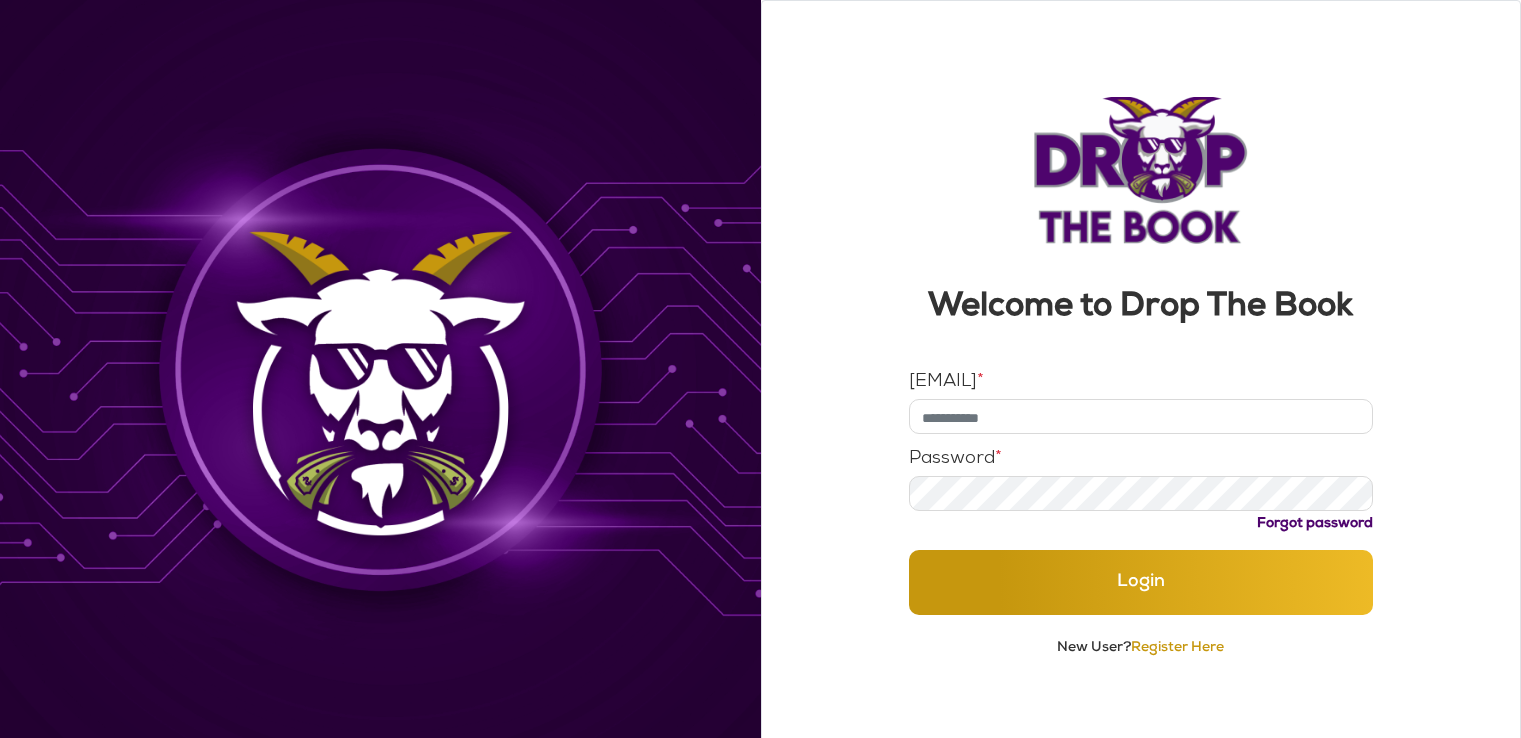 scroll, scrollTop: 0, scrollLeft: 0, axis: both 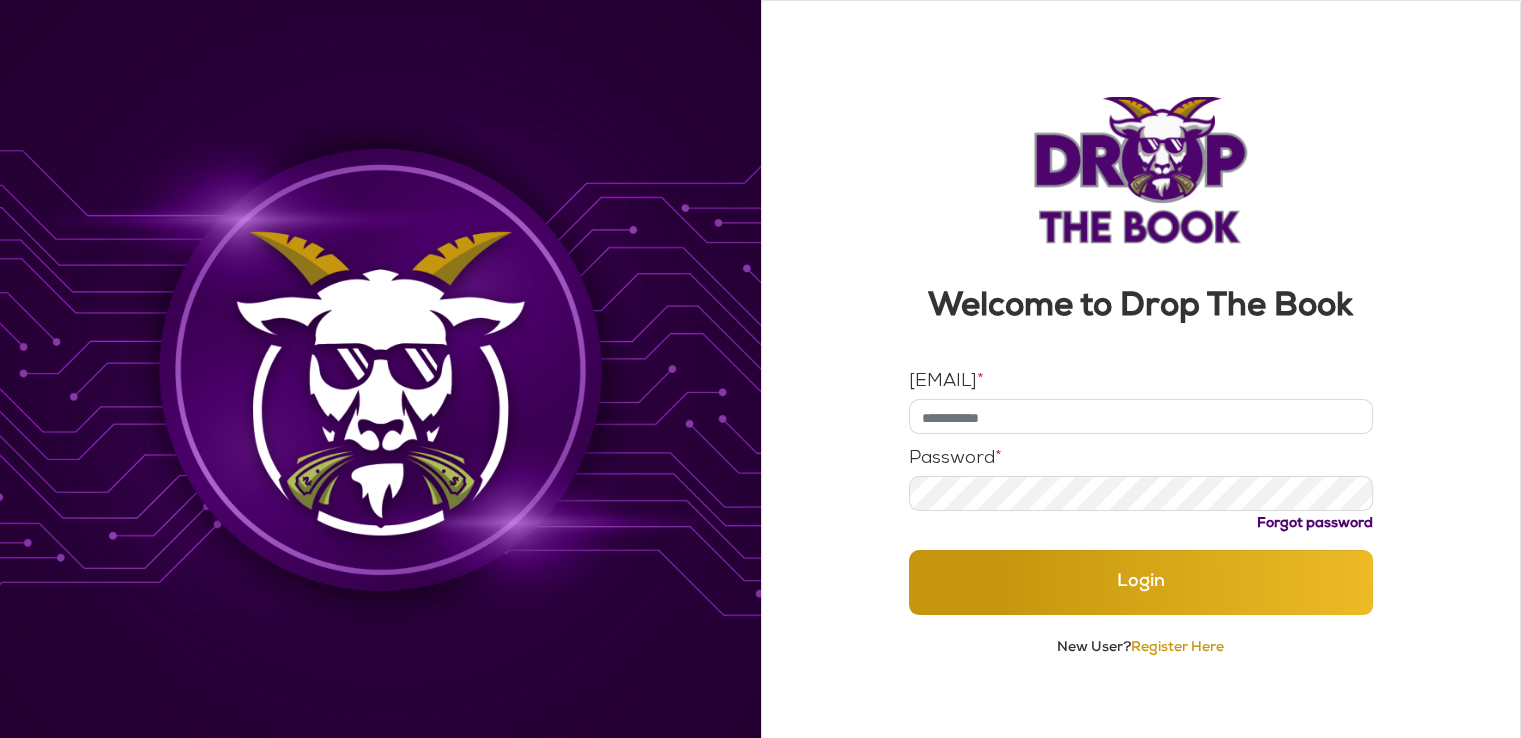 type on "**********" 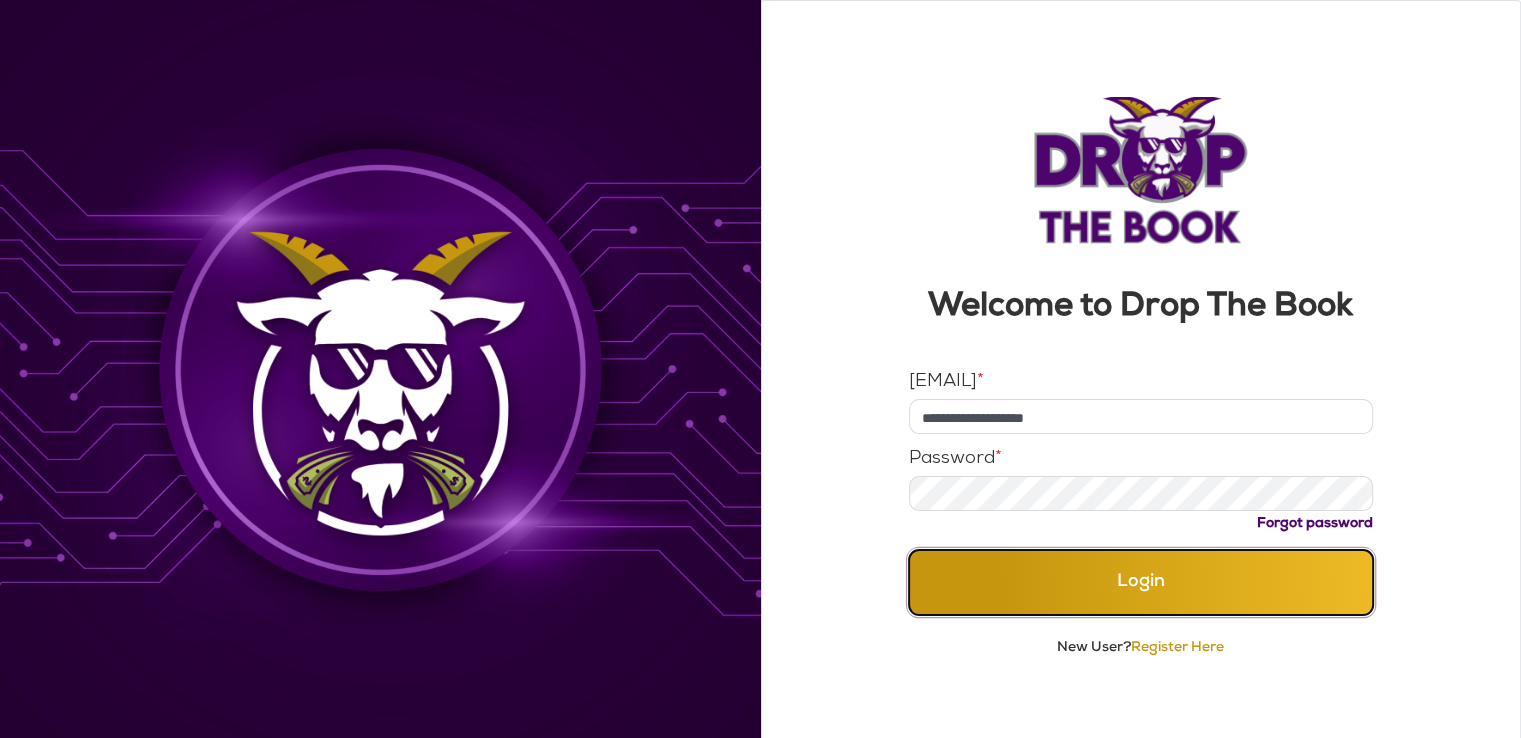 click on "Login" at bounding box center [1141, 582] 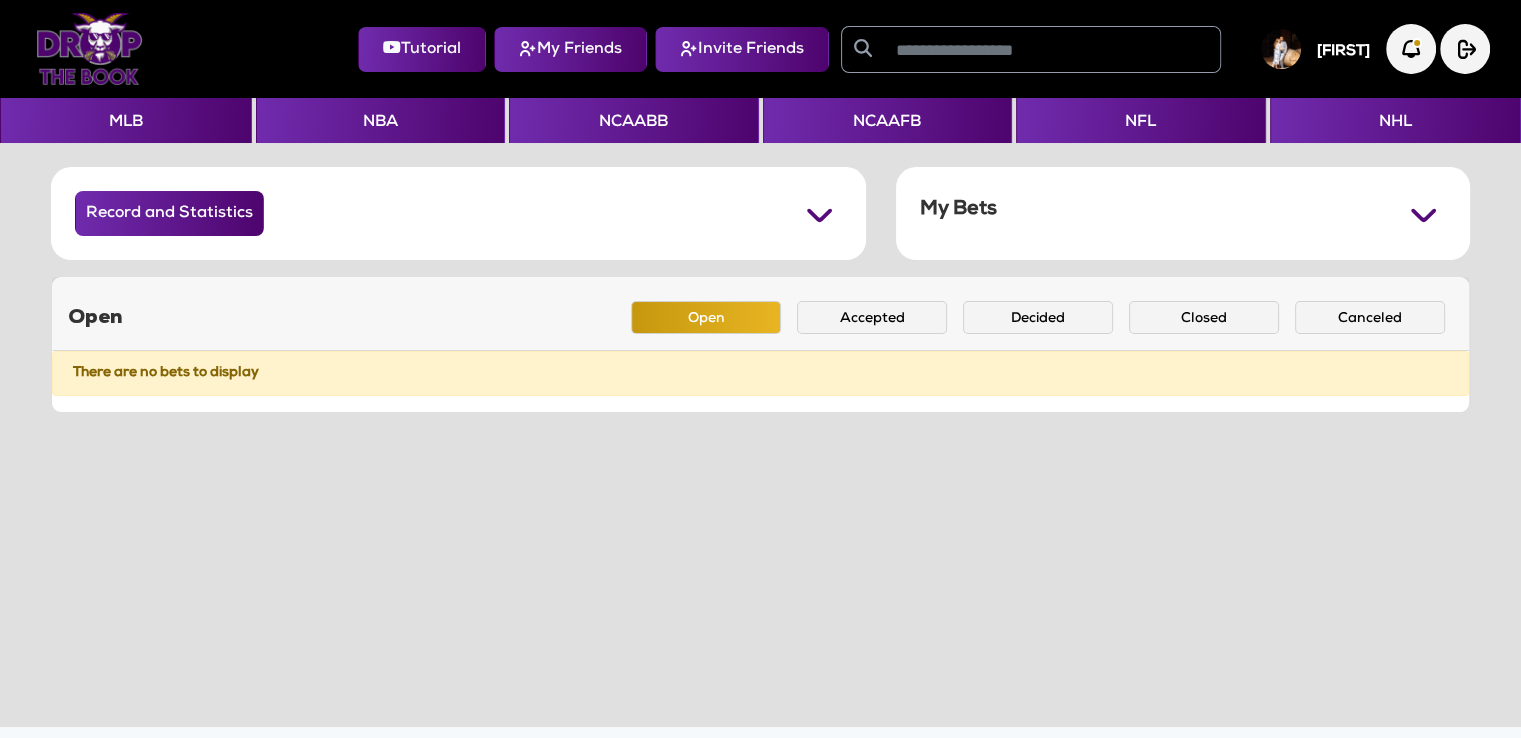 click at bounding box center [1281, 49] 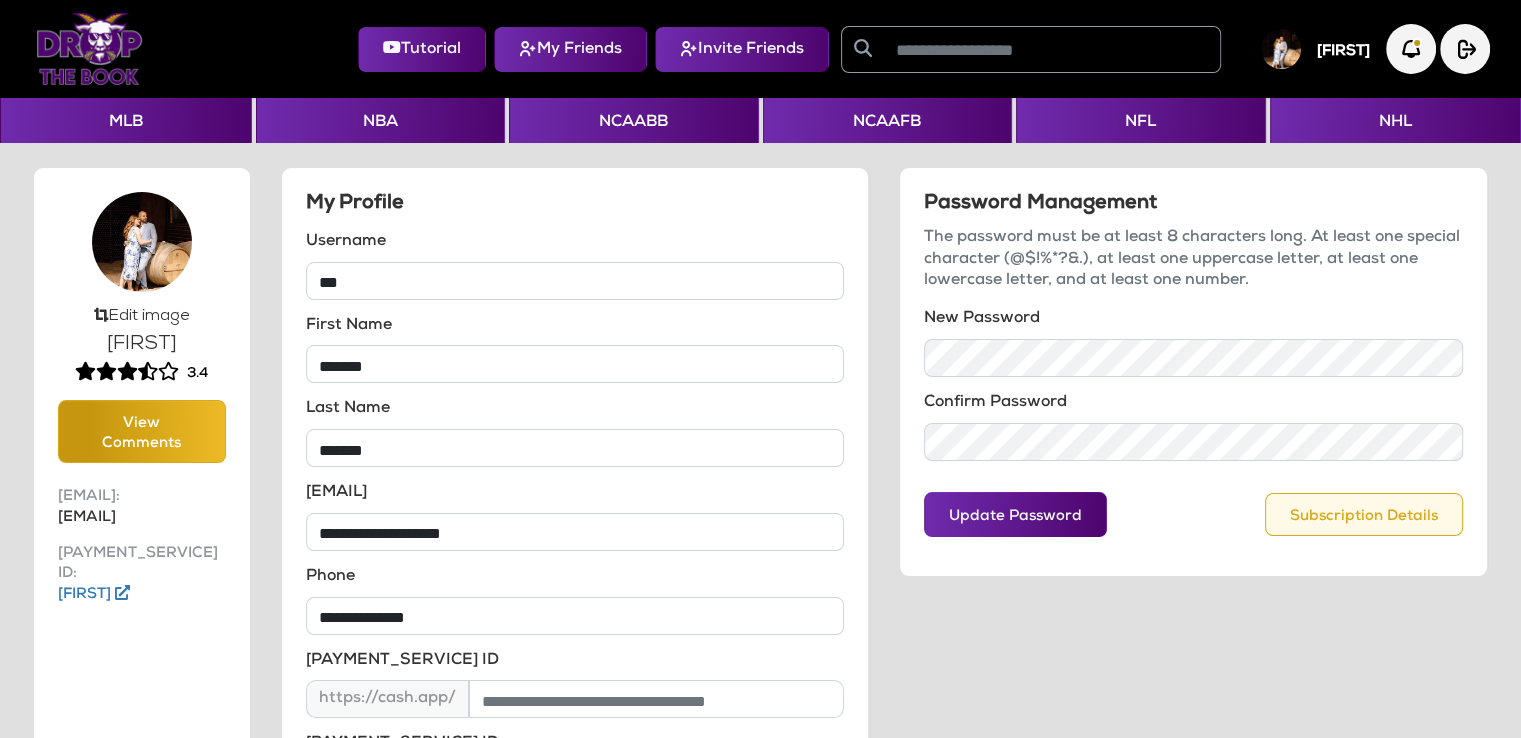 click on "Subscription Details" at bounding box center (1364, 514) 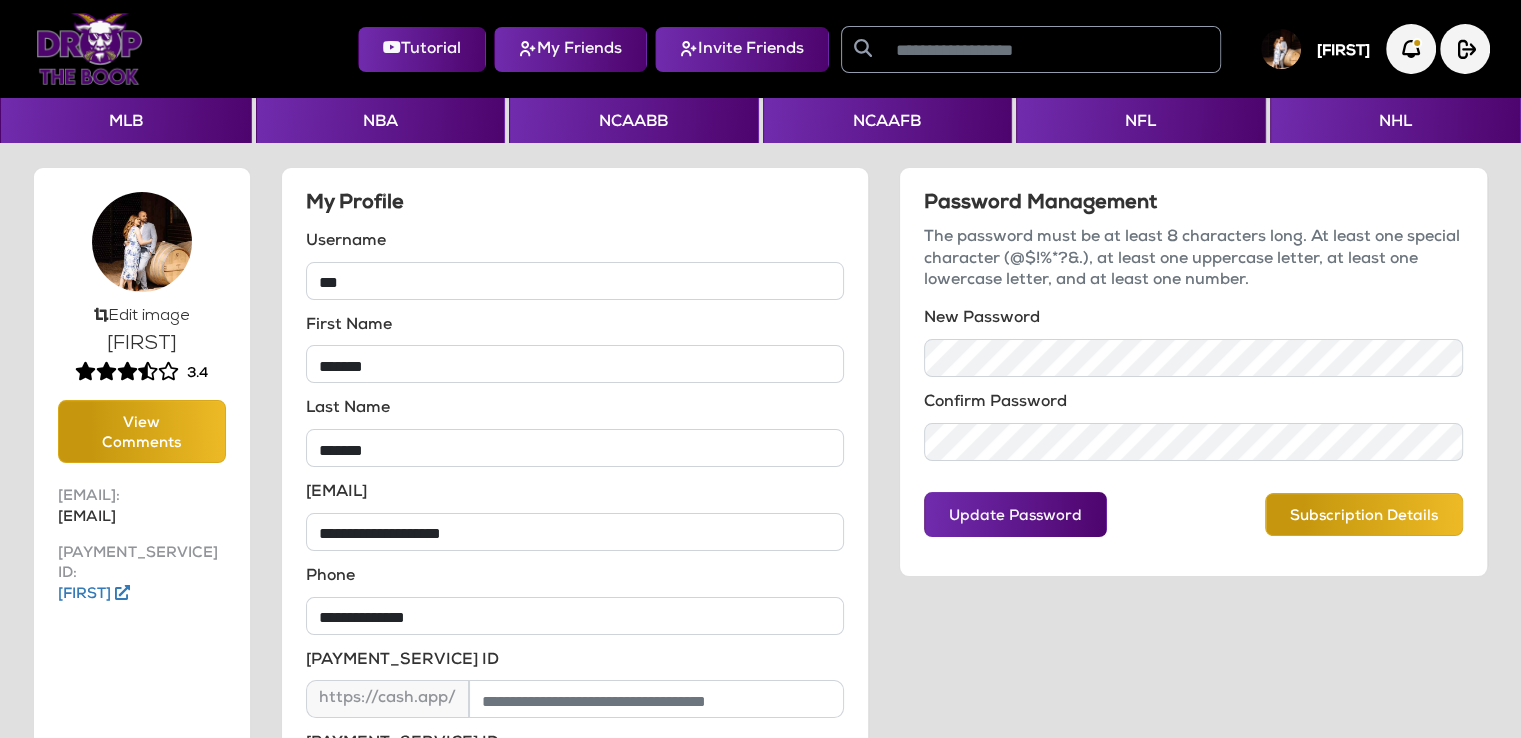 click on "[FIRST]" at bounding box center [1307, 49] 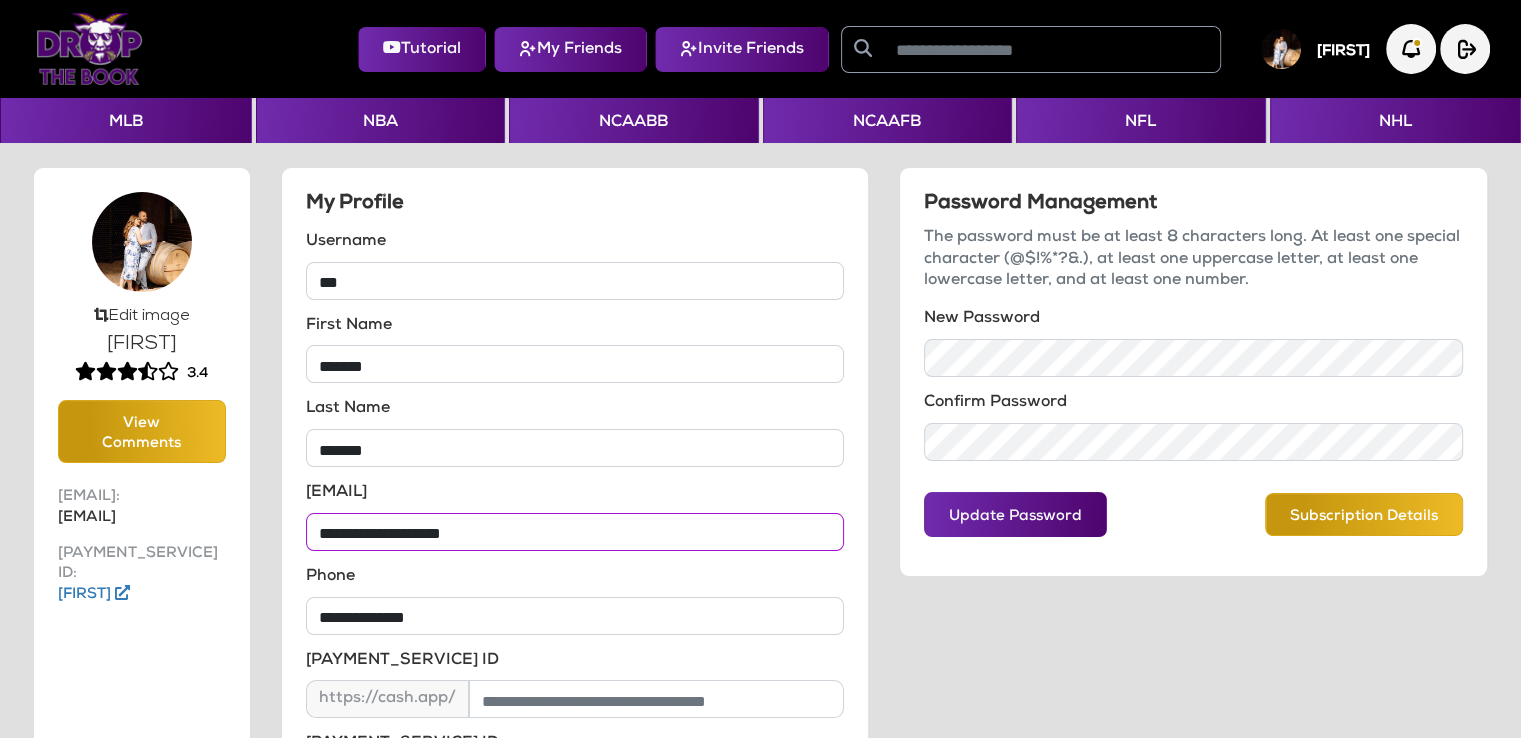click on "**********" at bounding box center (575, 532) 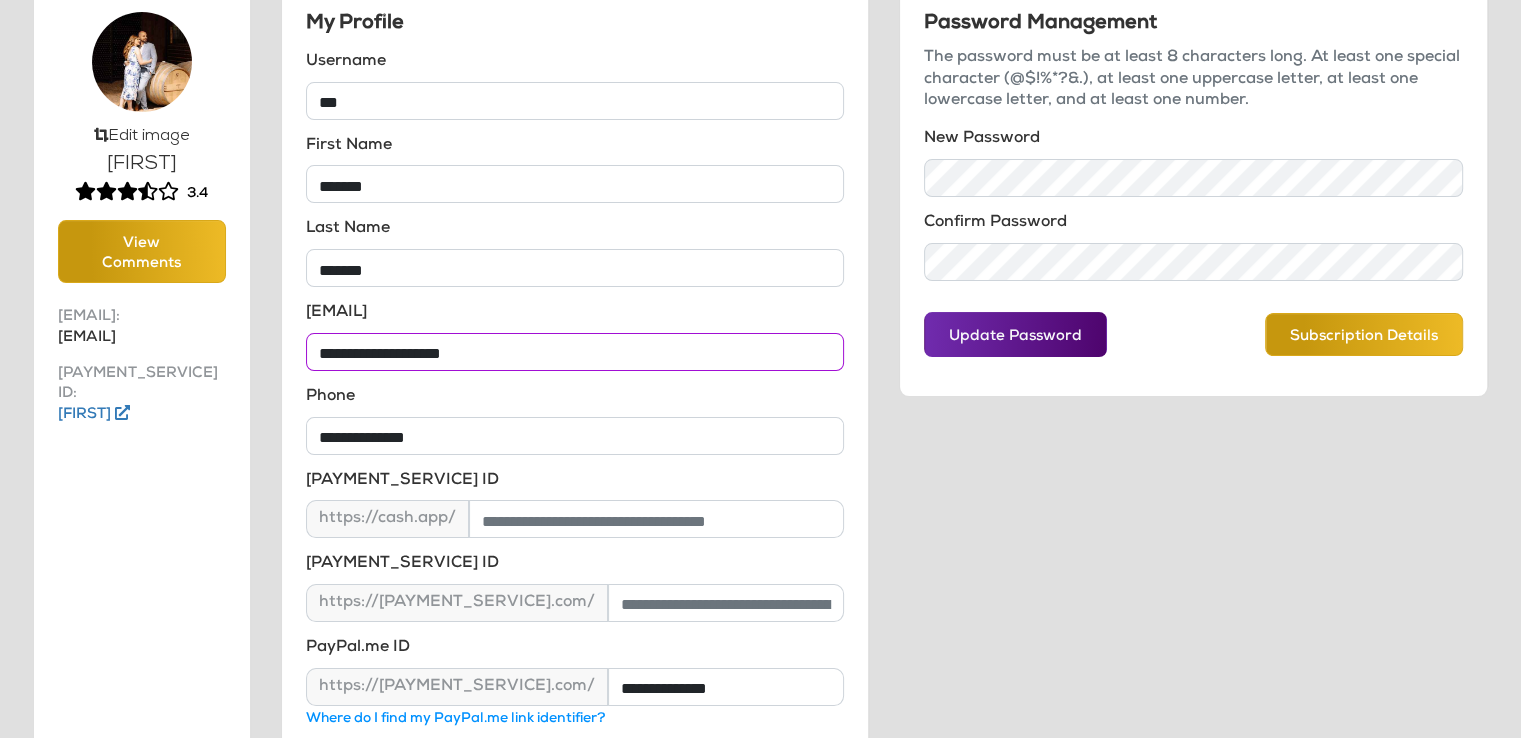 scroll, scrollTop: 320, scrollLeft: 0, axis: vertical 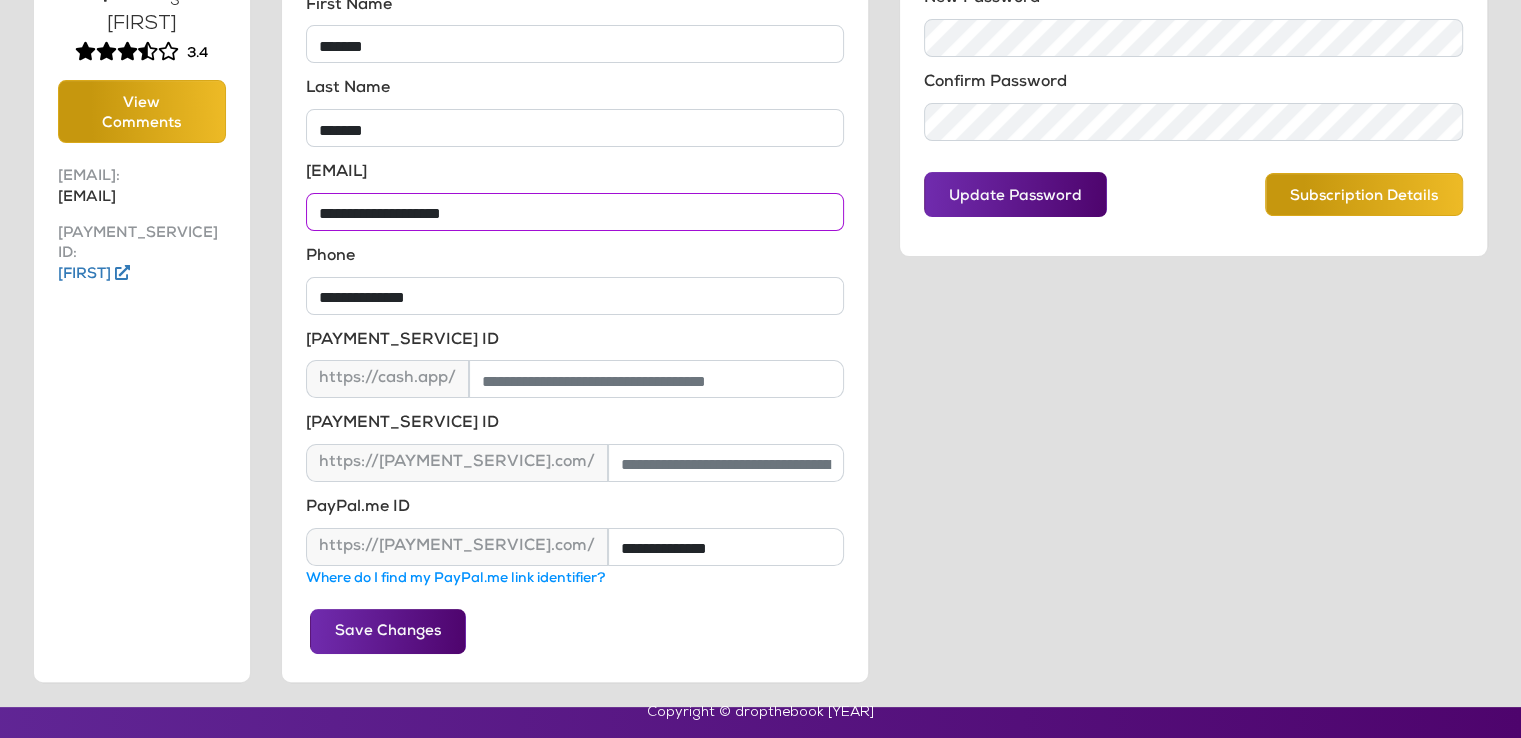 type on "**********" 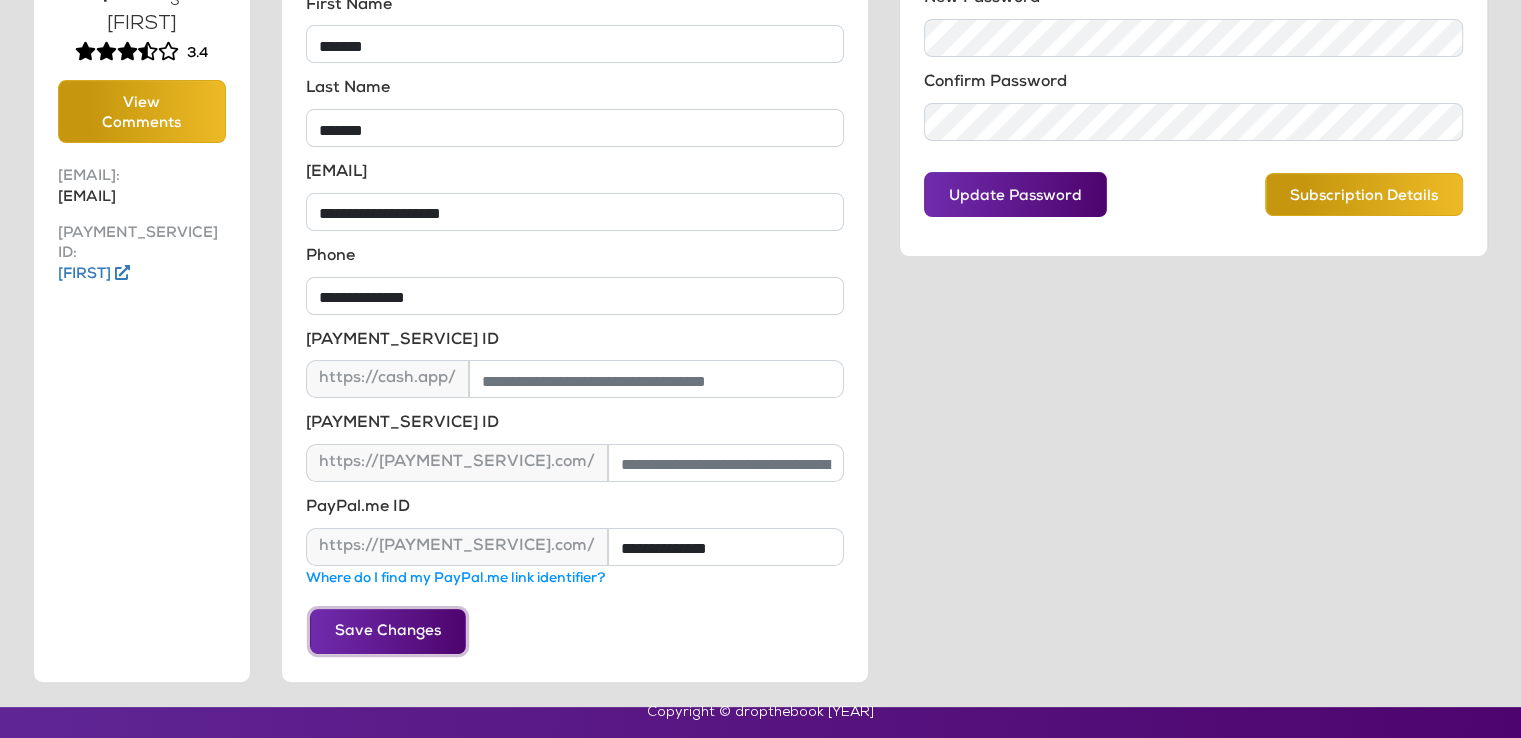 click on "Save Changes" at bounding box center (388, 631) 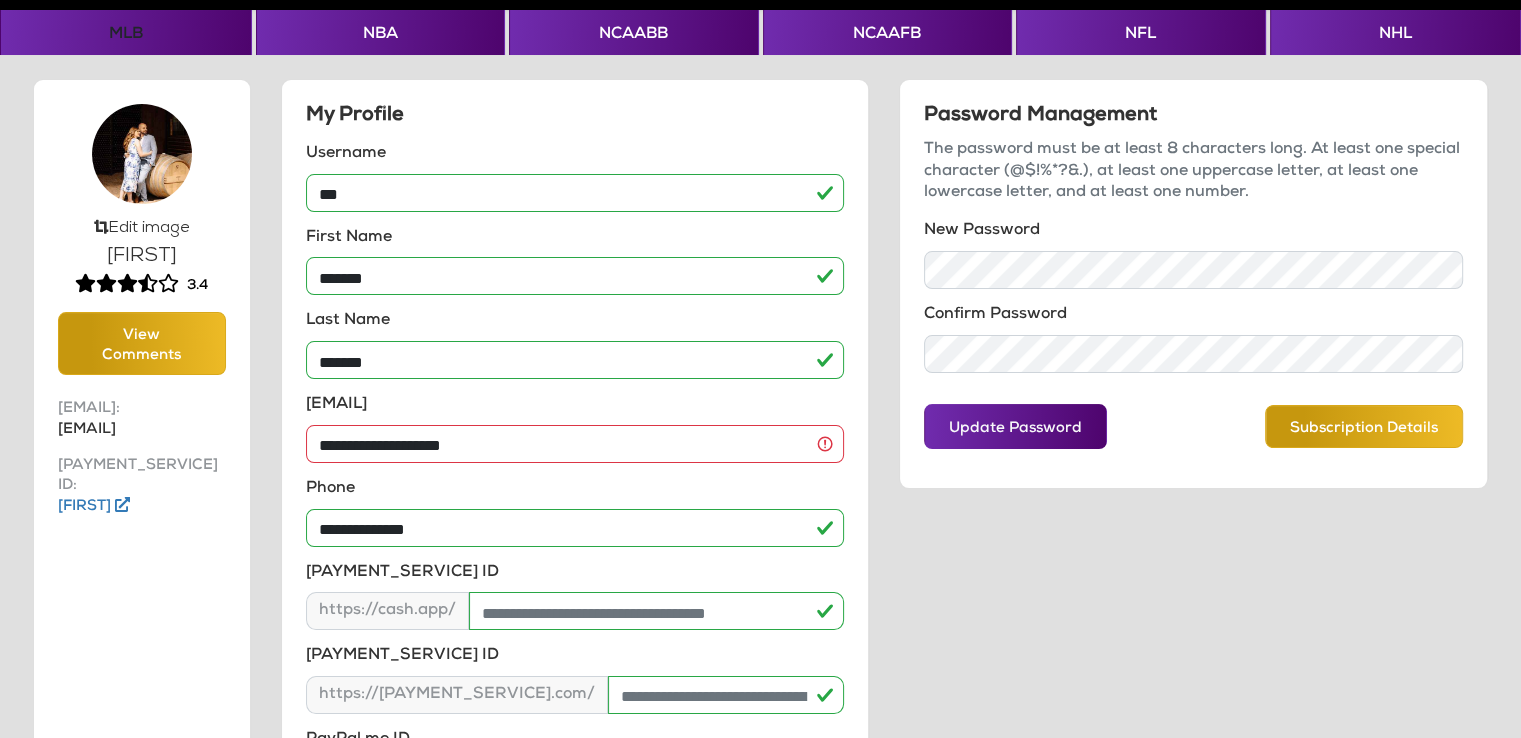 scroll, scrollTop: 0, scrollLeft: 0, axis: both 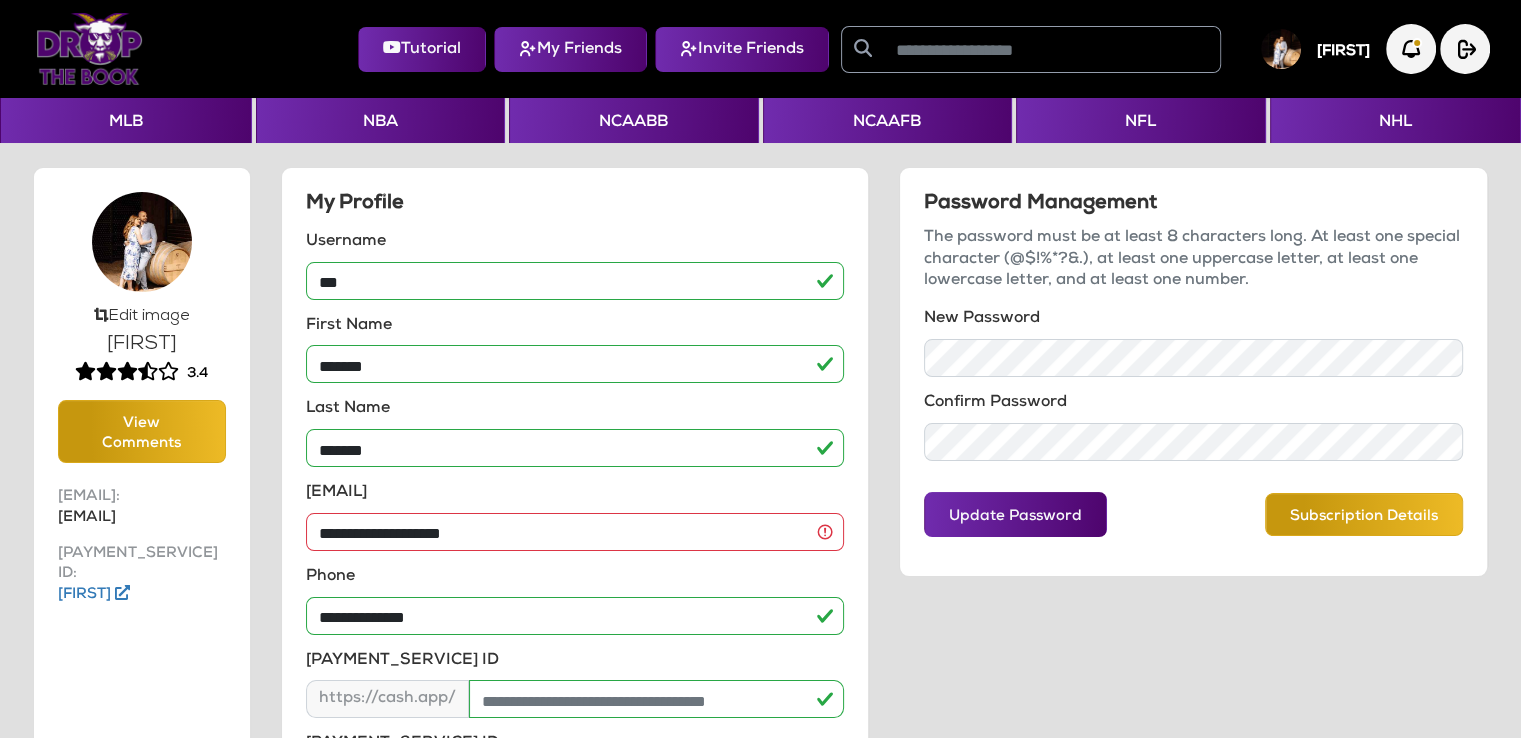 click at bounding box center (89, 49) 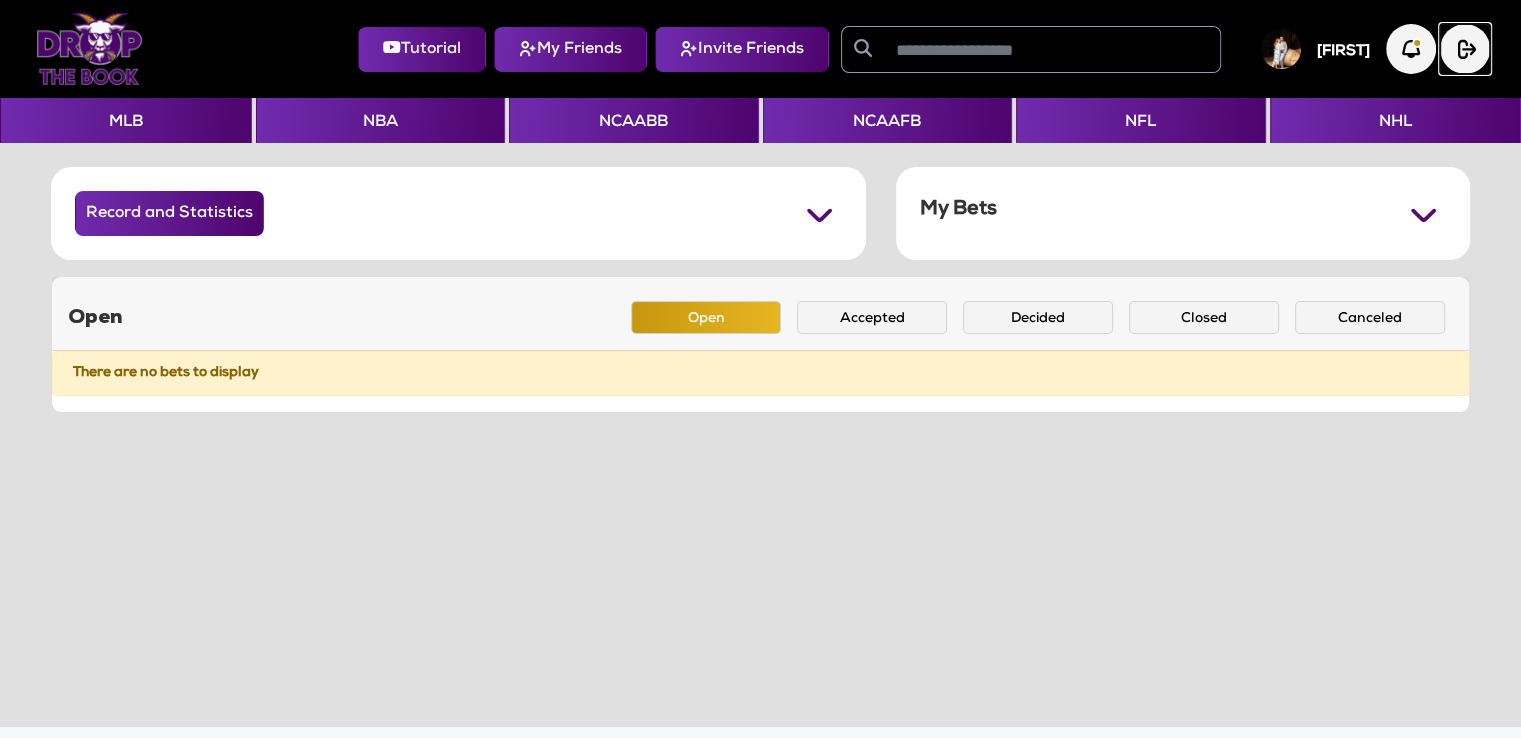 click at bounding box center [1465, 49] 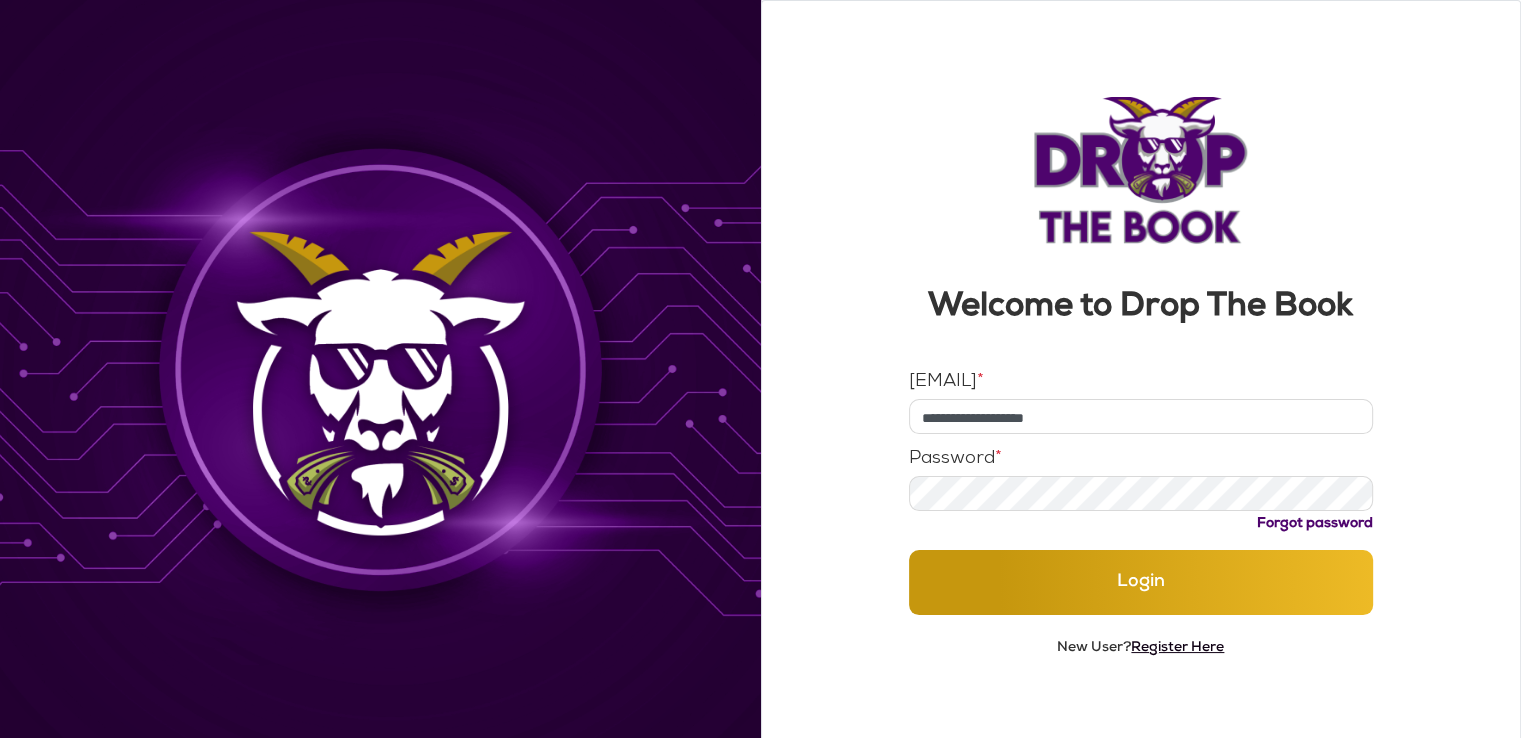 click on "Register Here" at bounding box center [1177, 648] 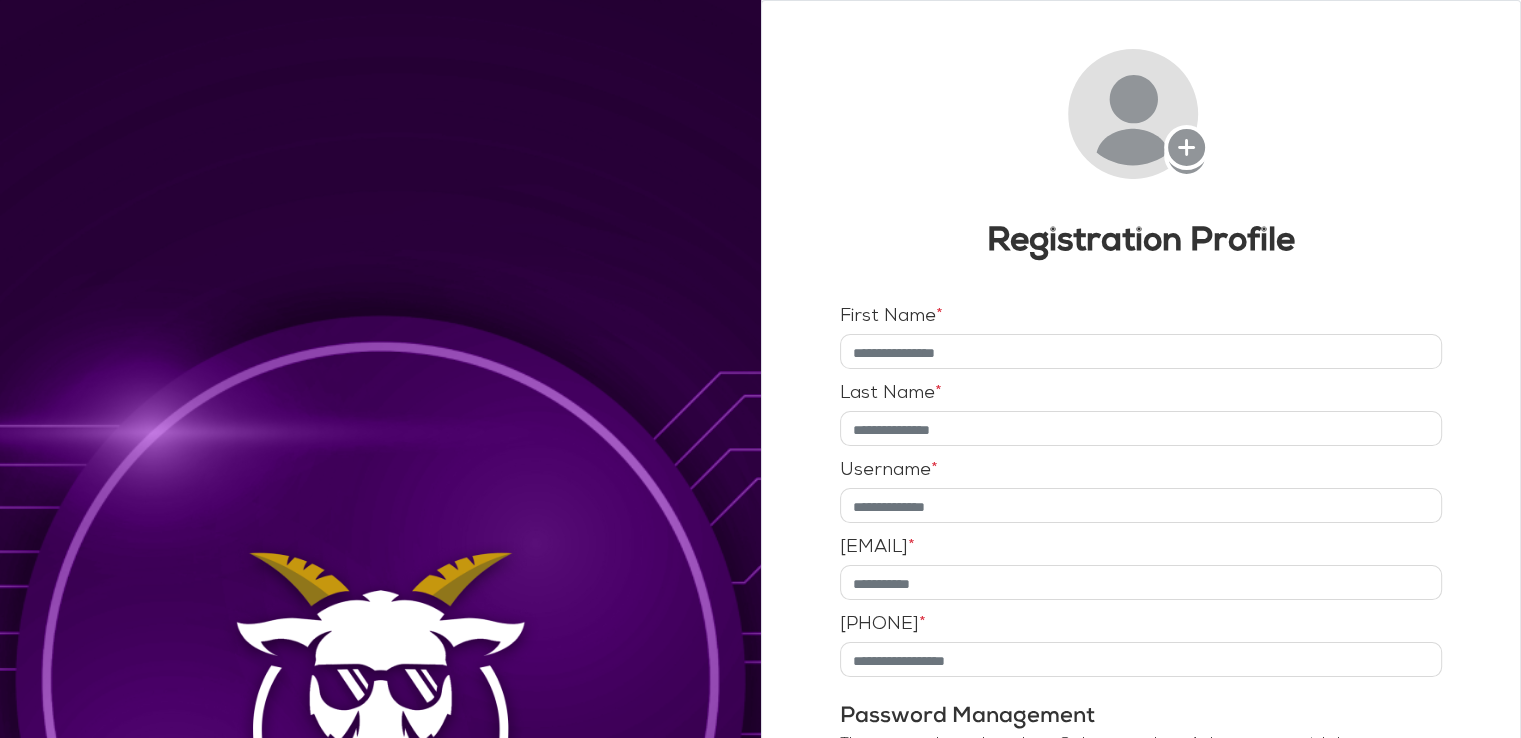 click at bounding box center [1141, 351] 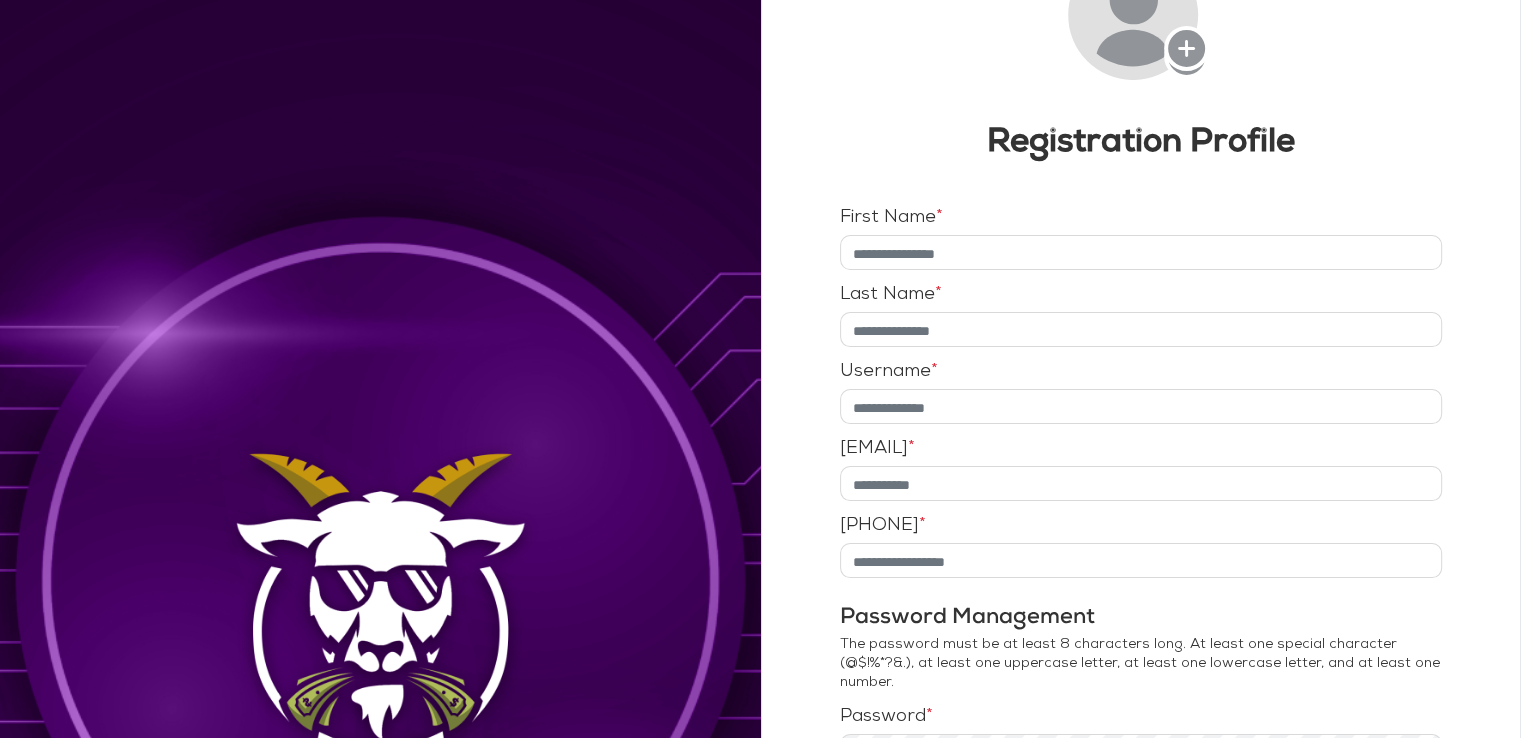 scroll, scrollTop: 100, scrollLeft: 0, axis: vertical 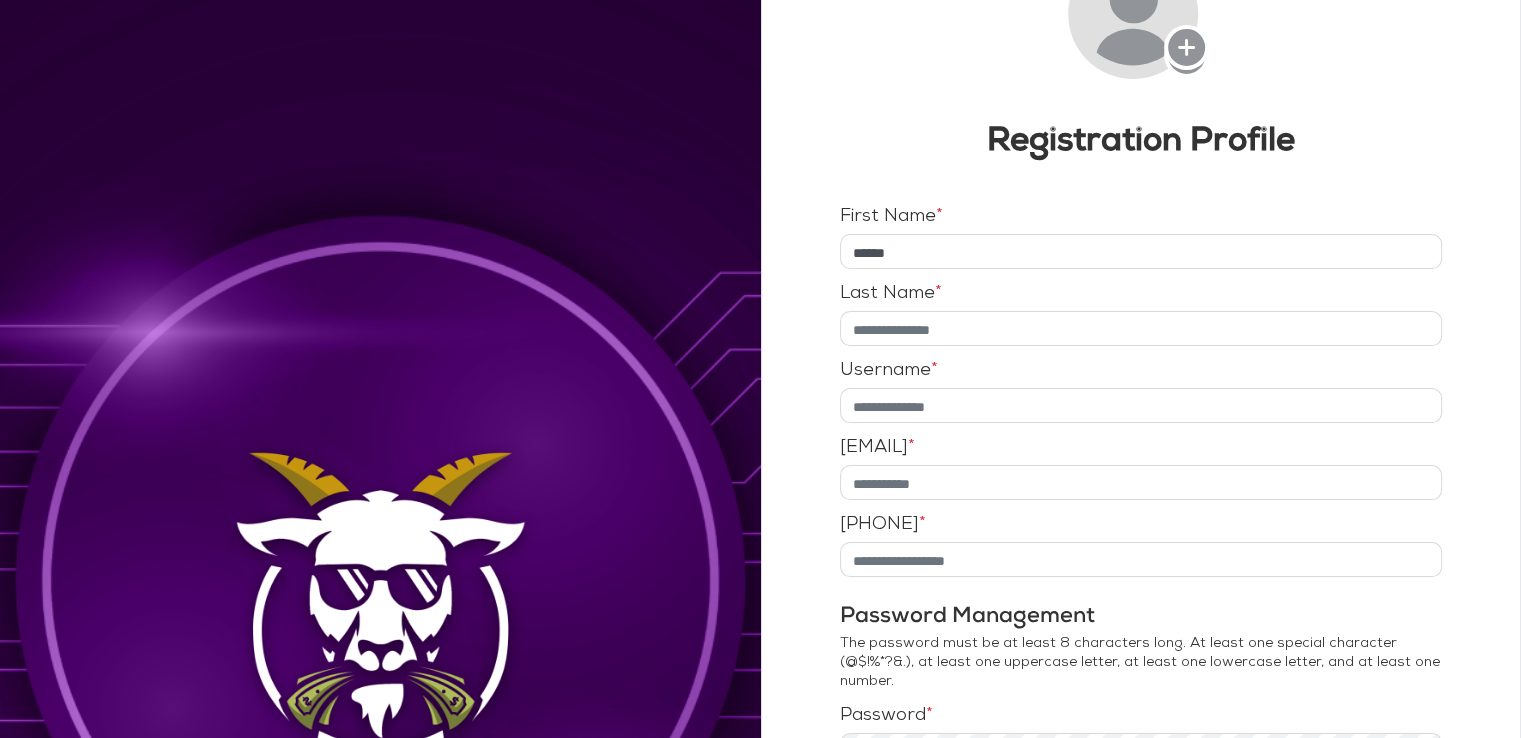 type on "******" 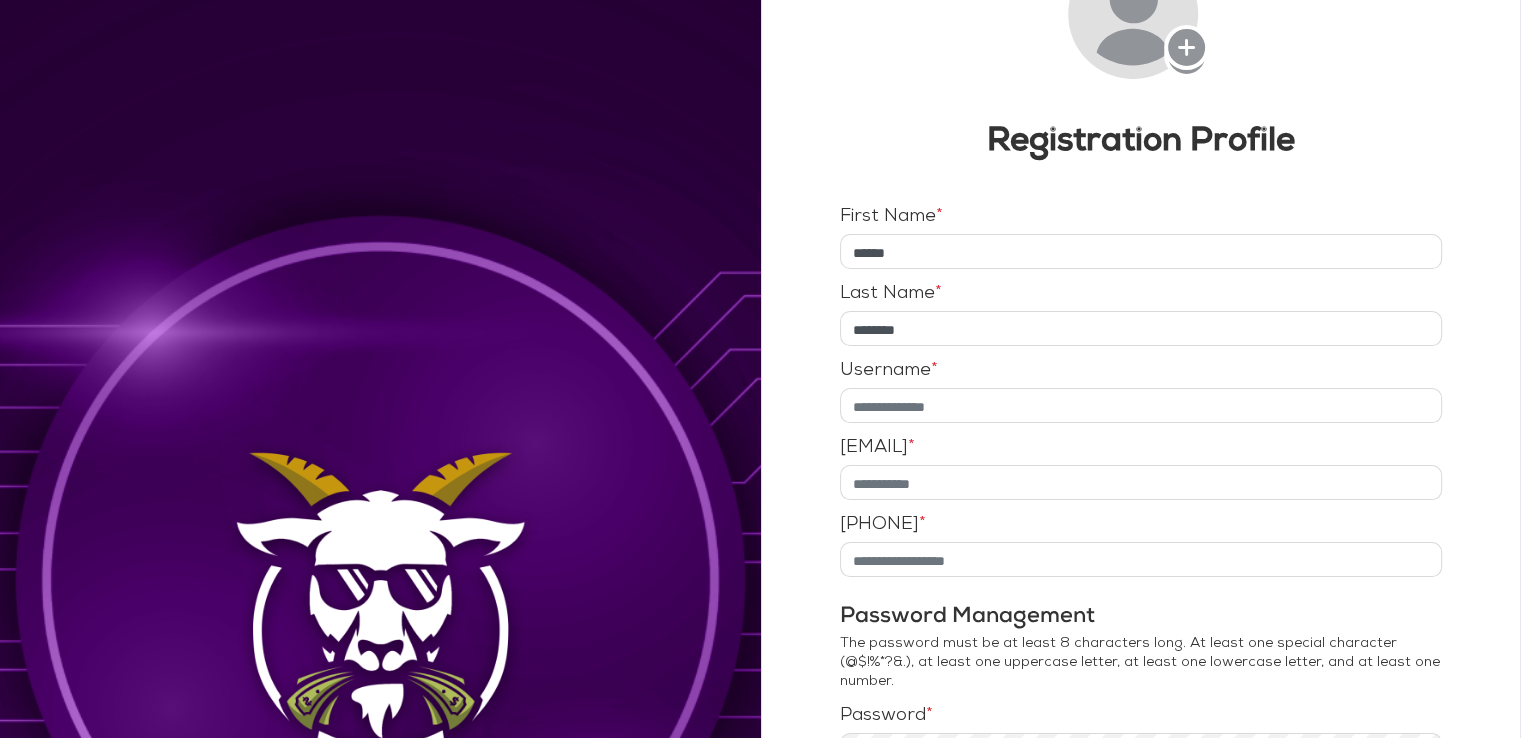 type on "********" 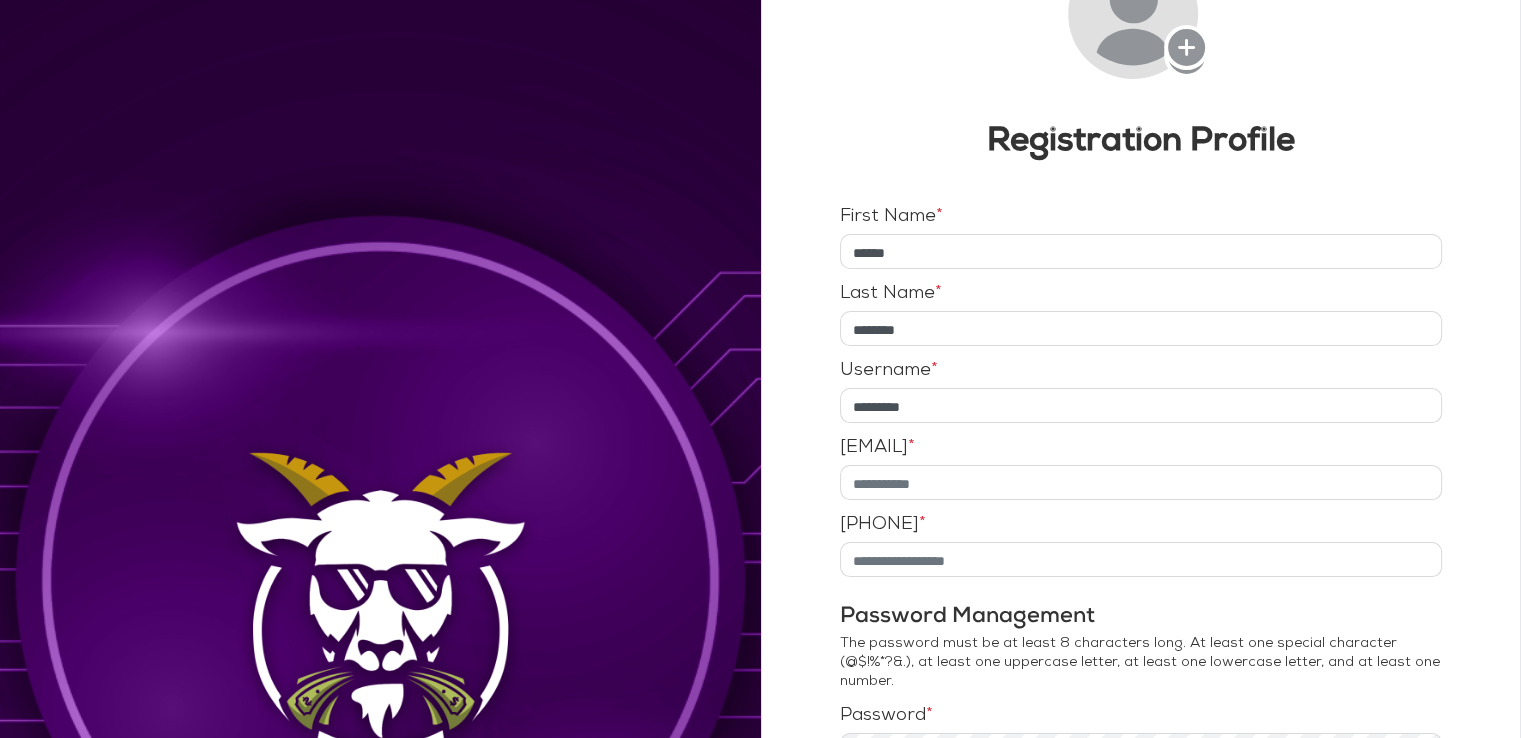 type on "*********" 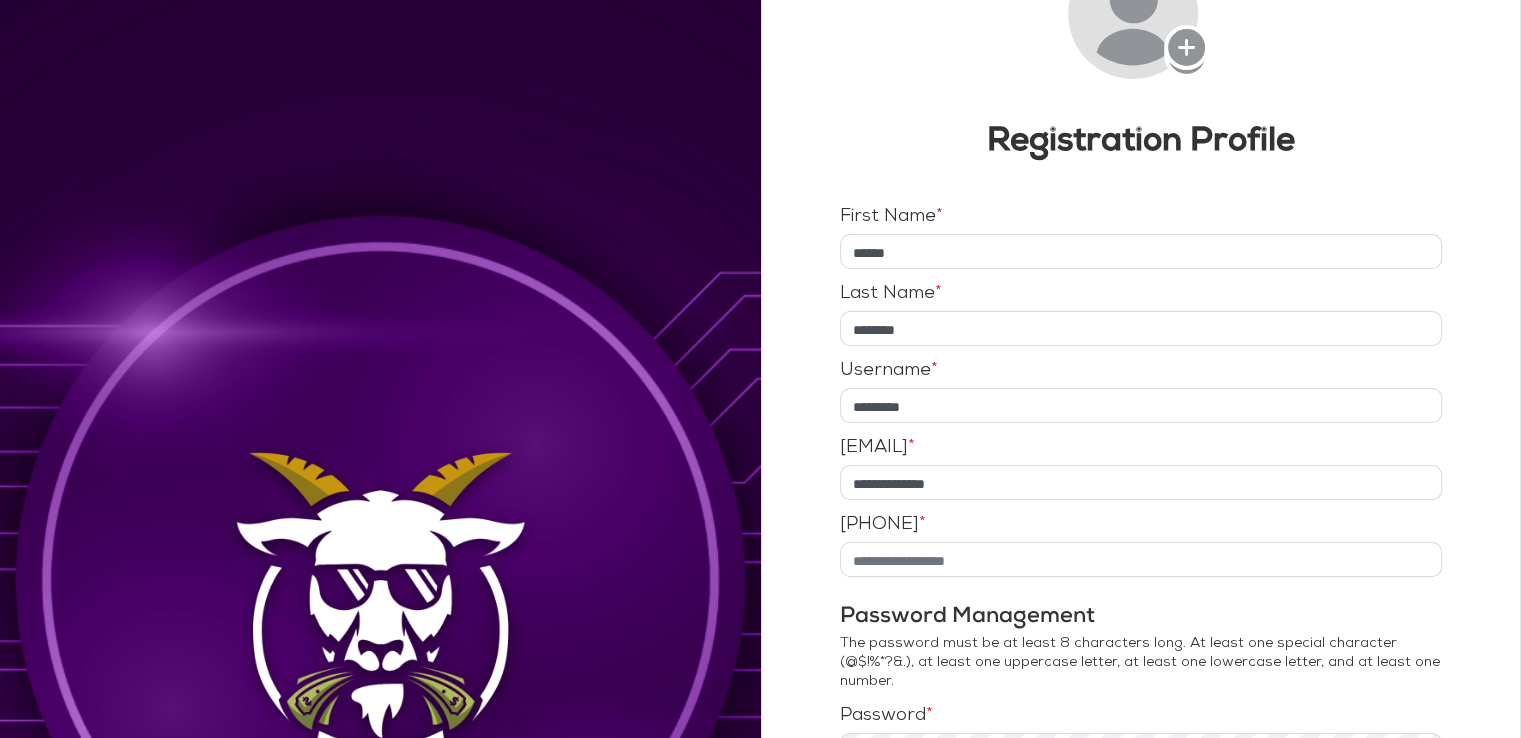 type on "**********" 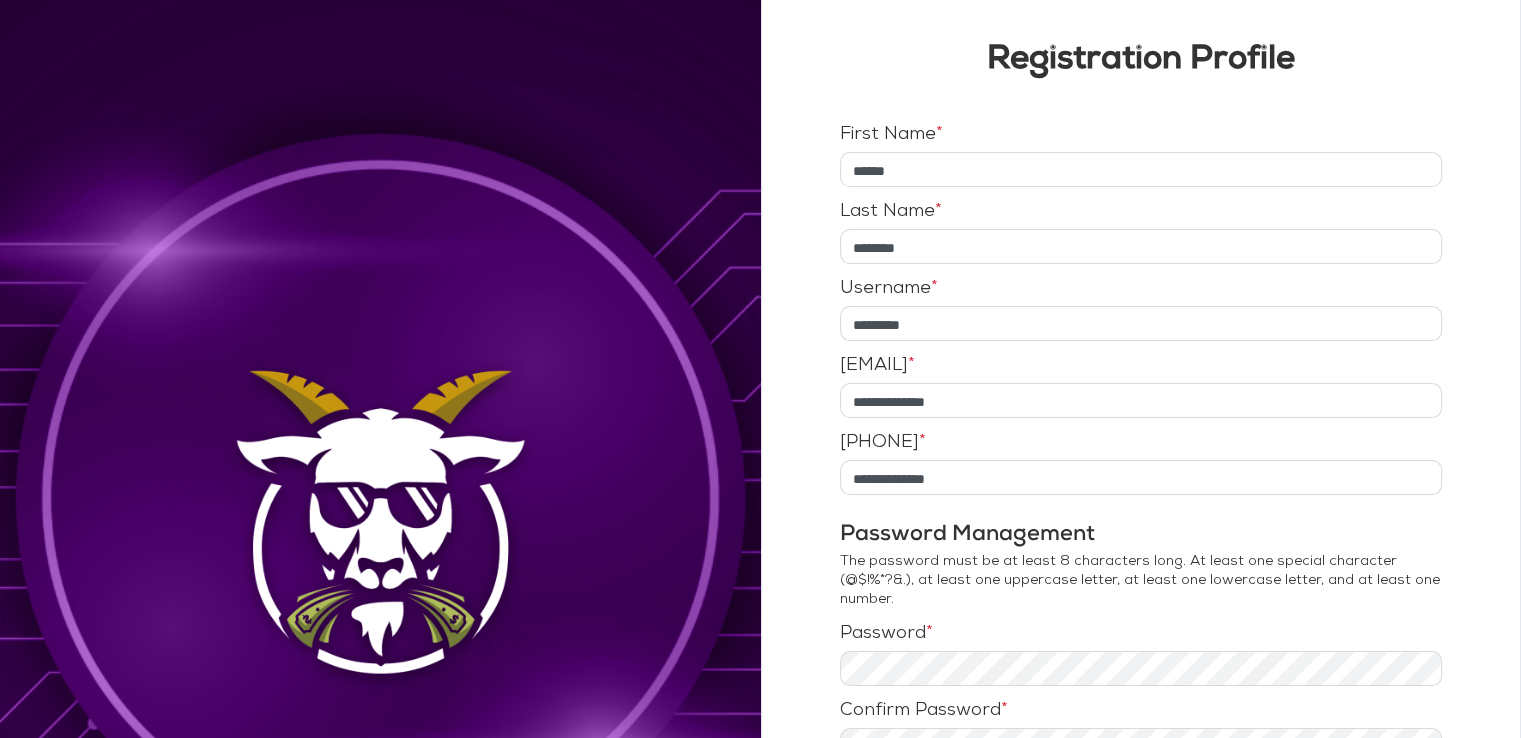scroll, scrollTop: 300, scrollLeft: 0, axis: vertical 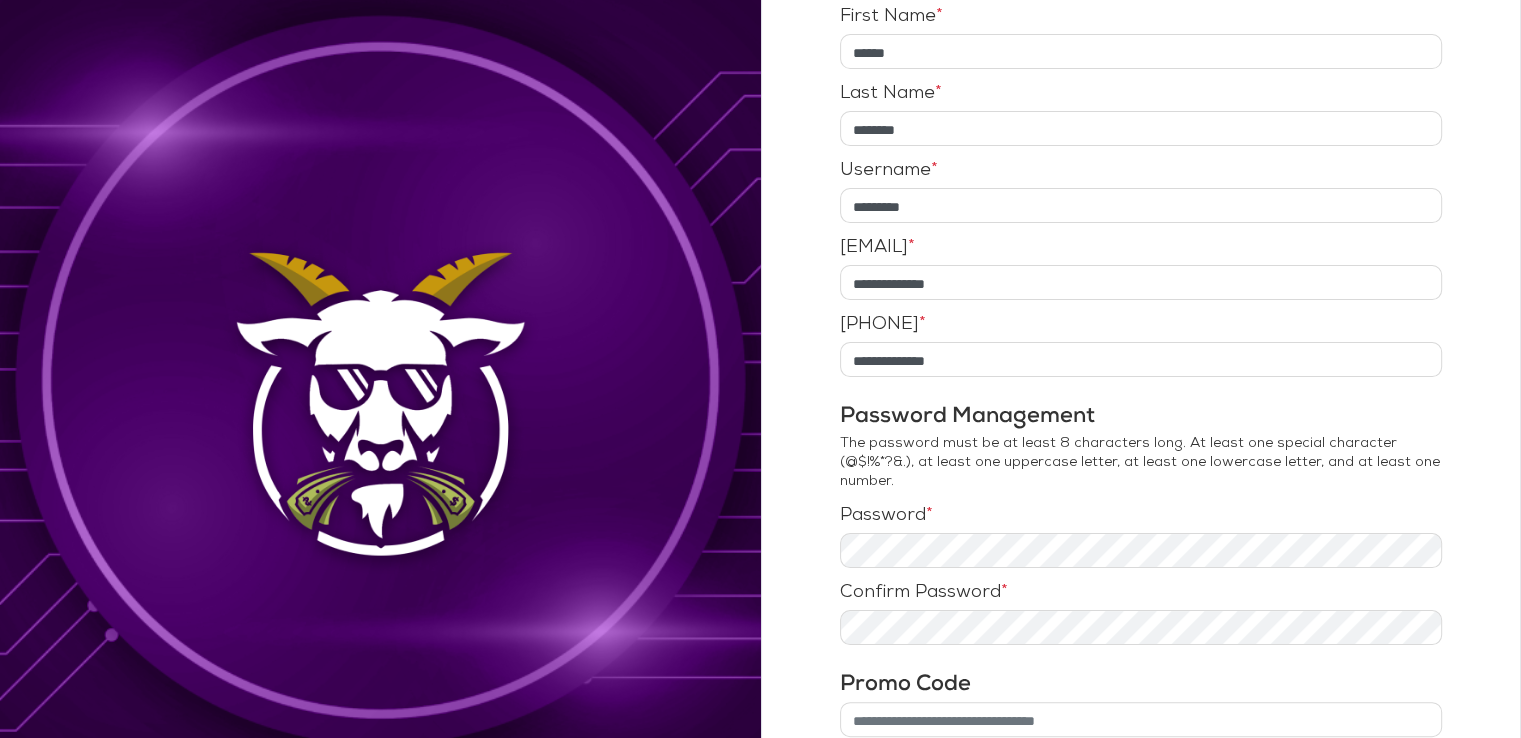 type on "**********" 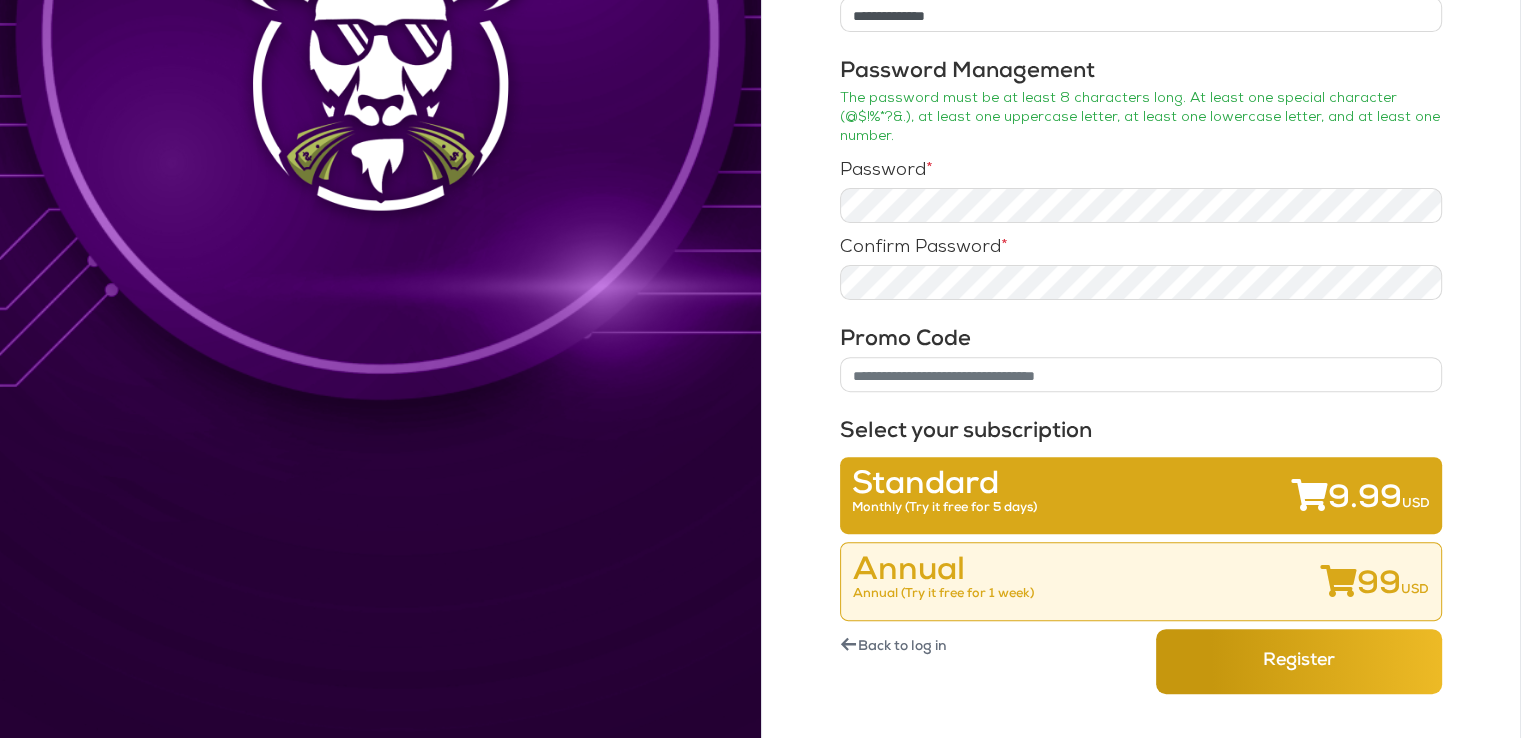 scroll, scrollTop: 654, scrollLeft: 0, axis: vertical 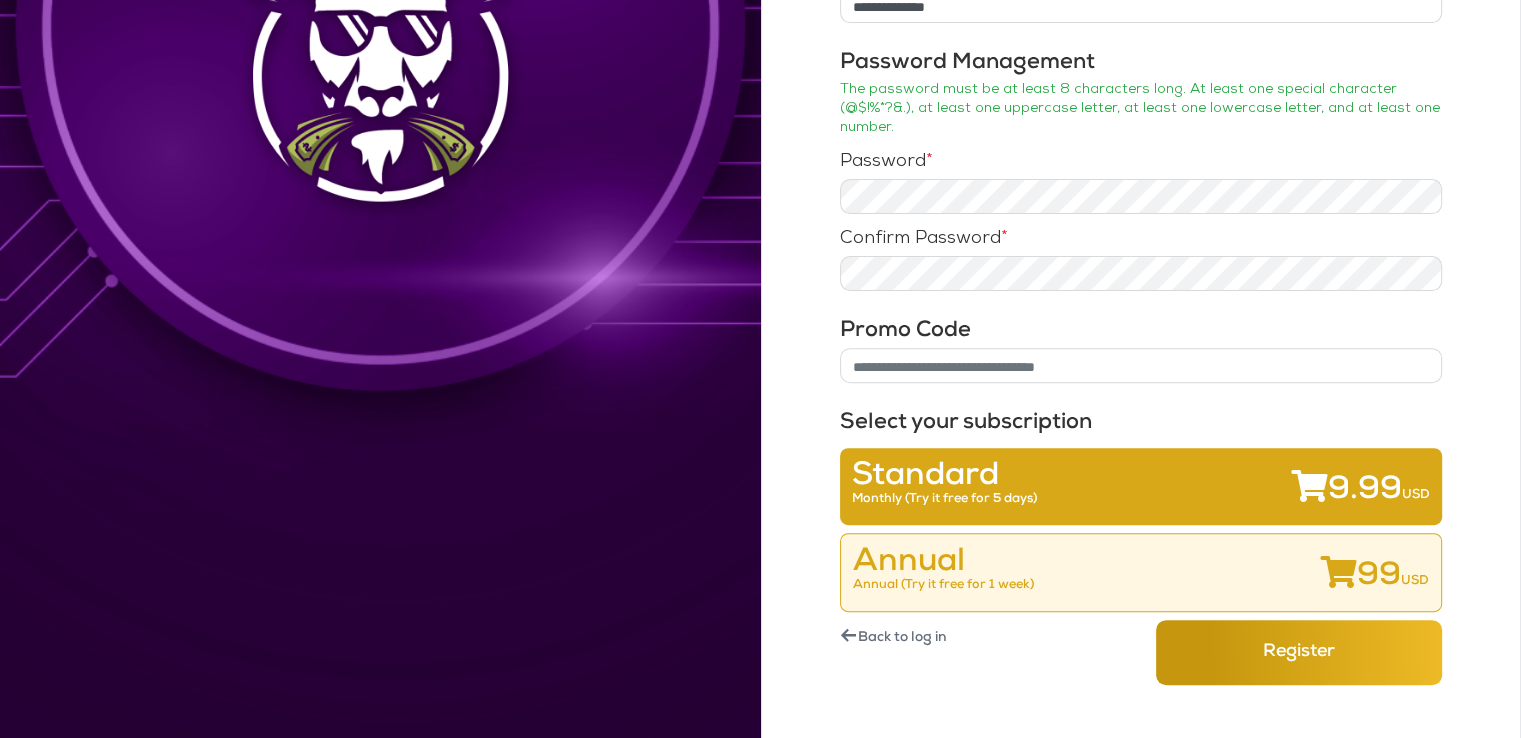 click at bounding box center [1141, 365] 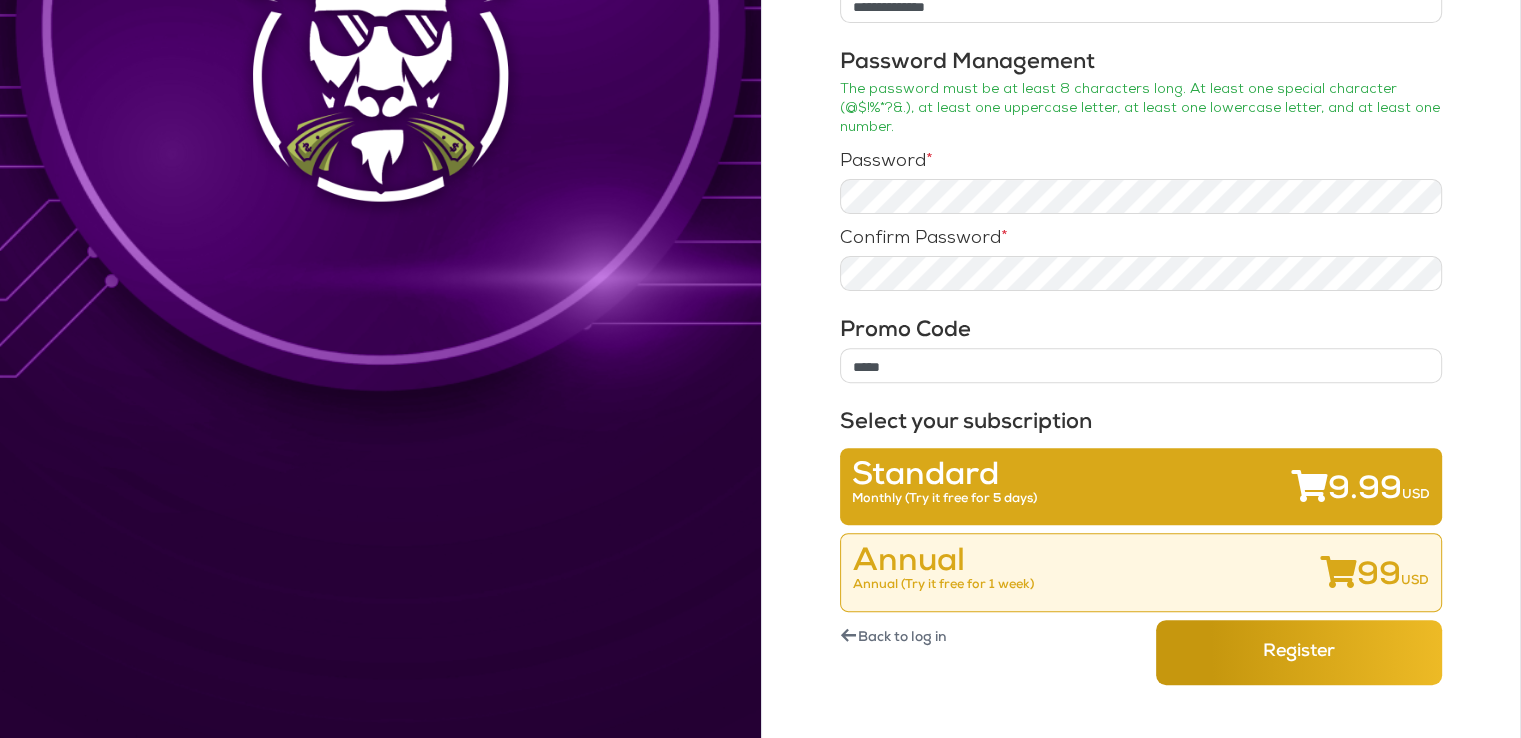 type on "*****" 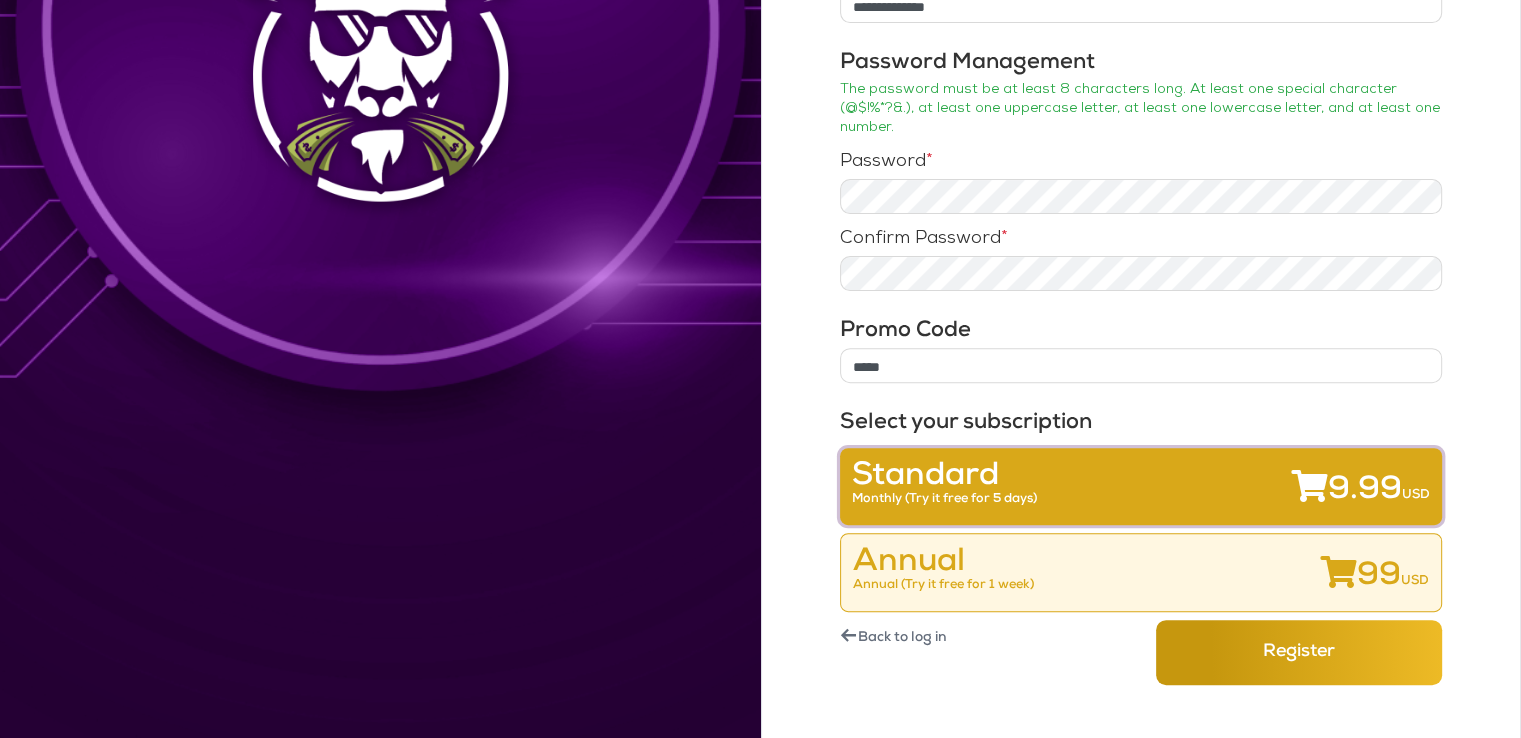 click on "Monthly (Try it free for 5 days)" at bounding box center [944, 499] 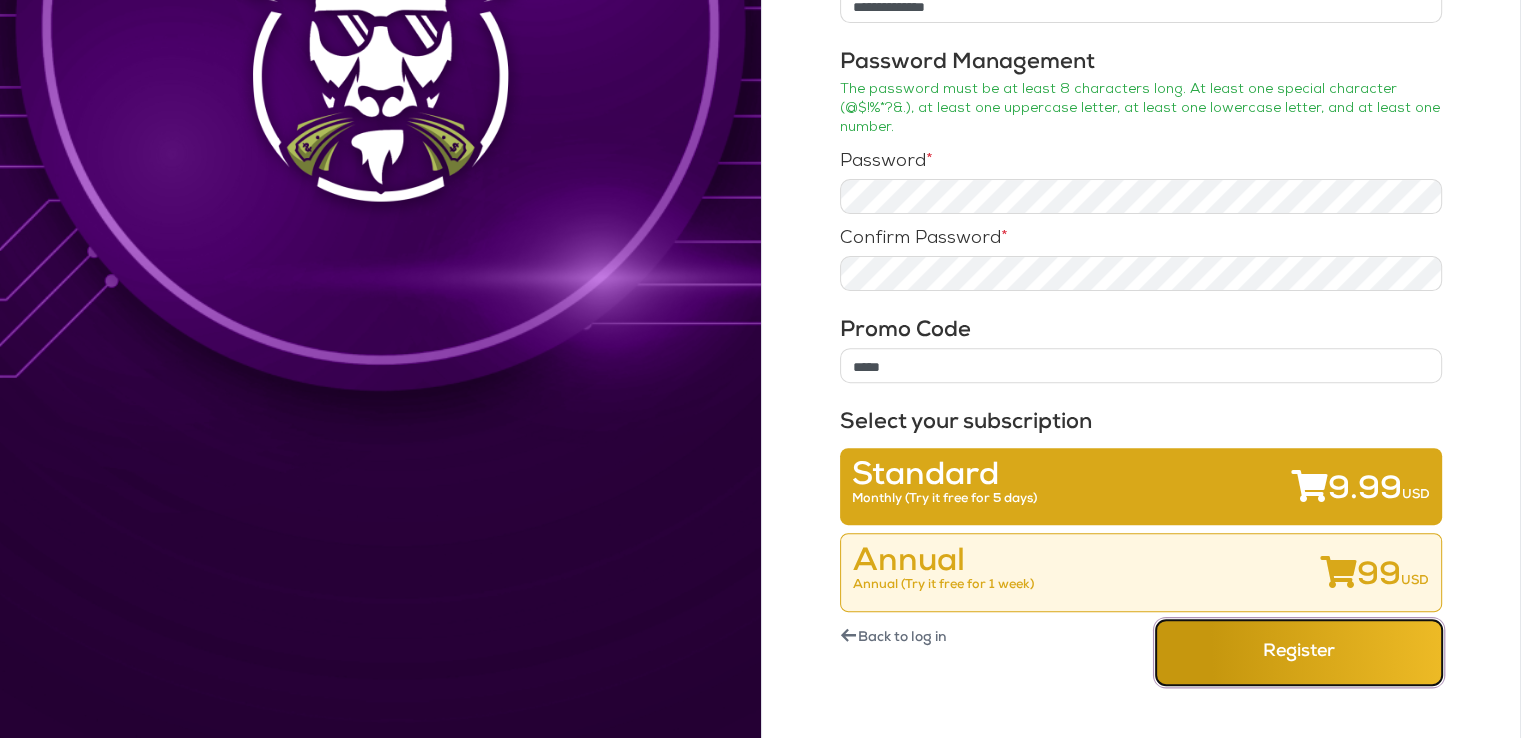 click on "Register" at bounding box center (1299, 652) 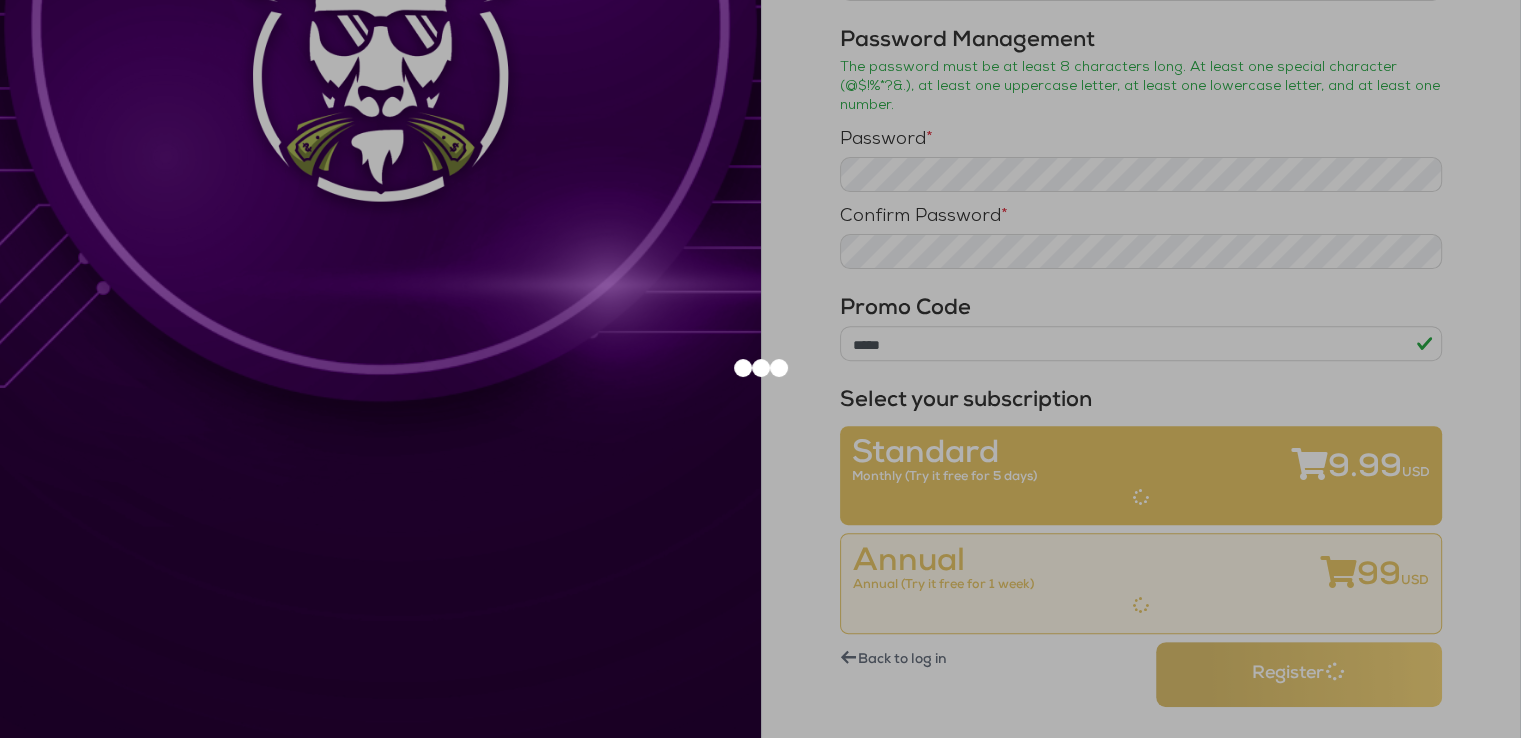 scroll, scrollTop: 654, scrollLeft: 0, axis: vertical 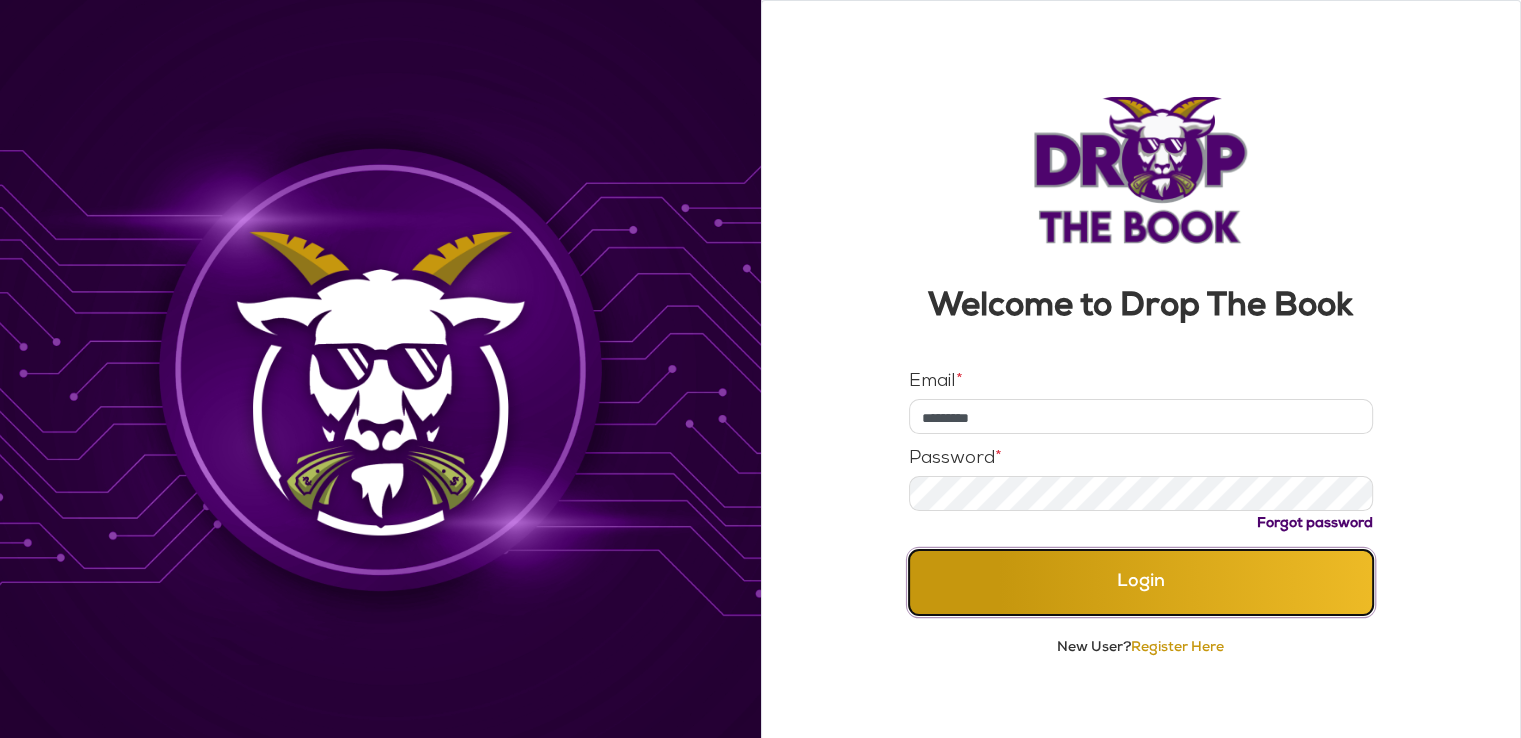 drag, startPoint x: 1144, startPoint y: 587, endPoint x: 1108, endPoint y: 587, distance: 36 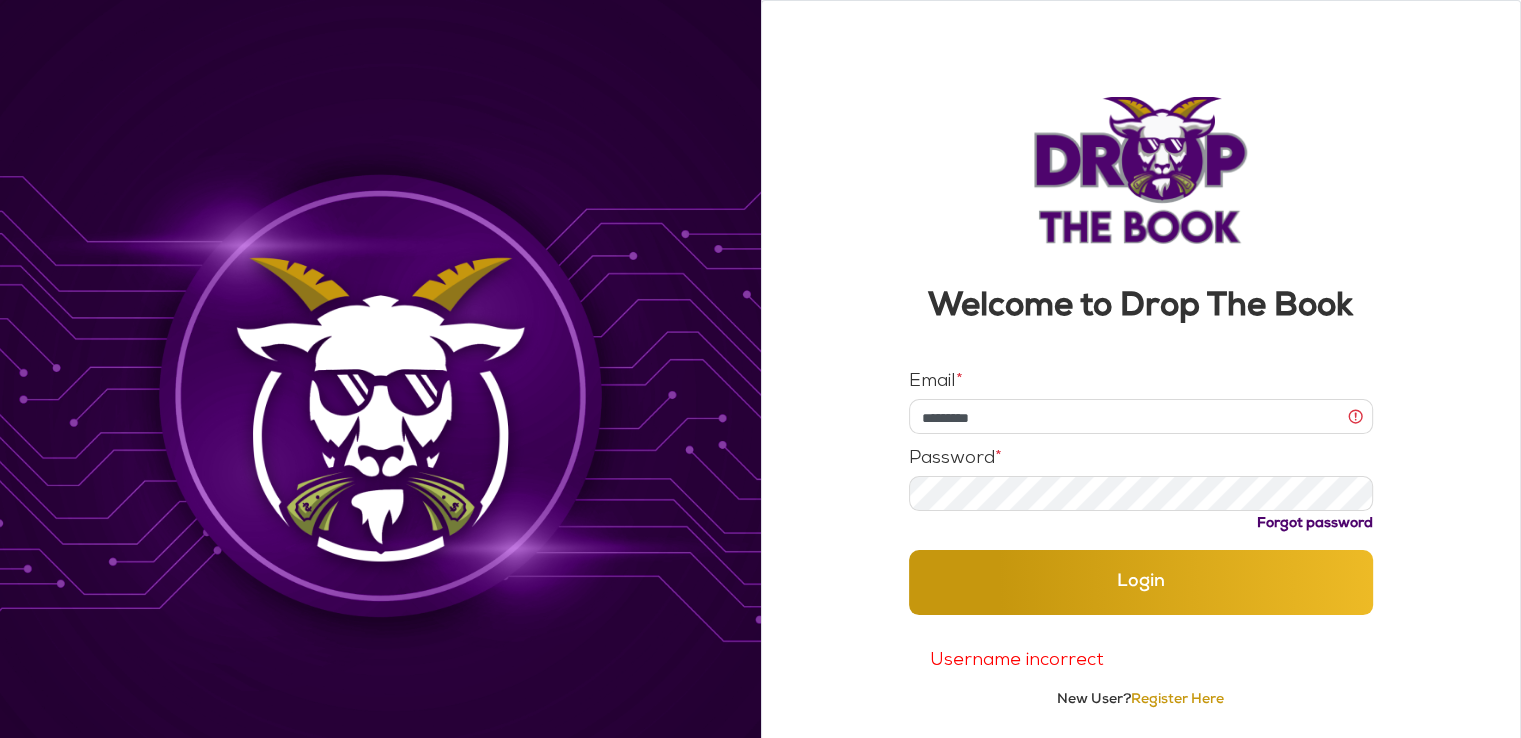 click on "*********" at bounding box center [1141, 416] 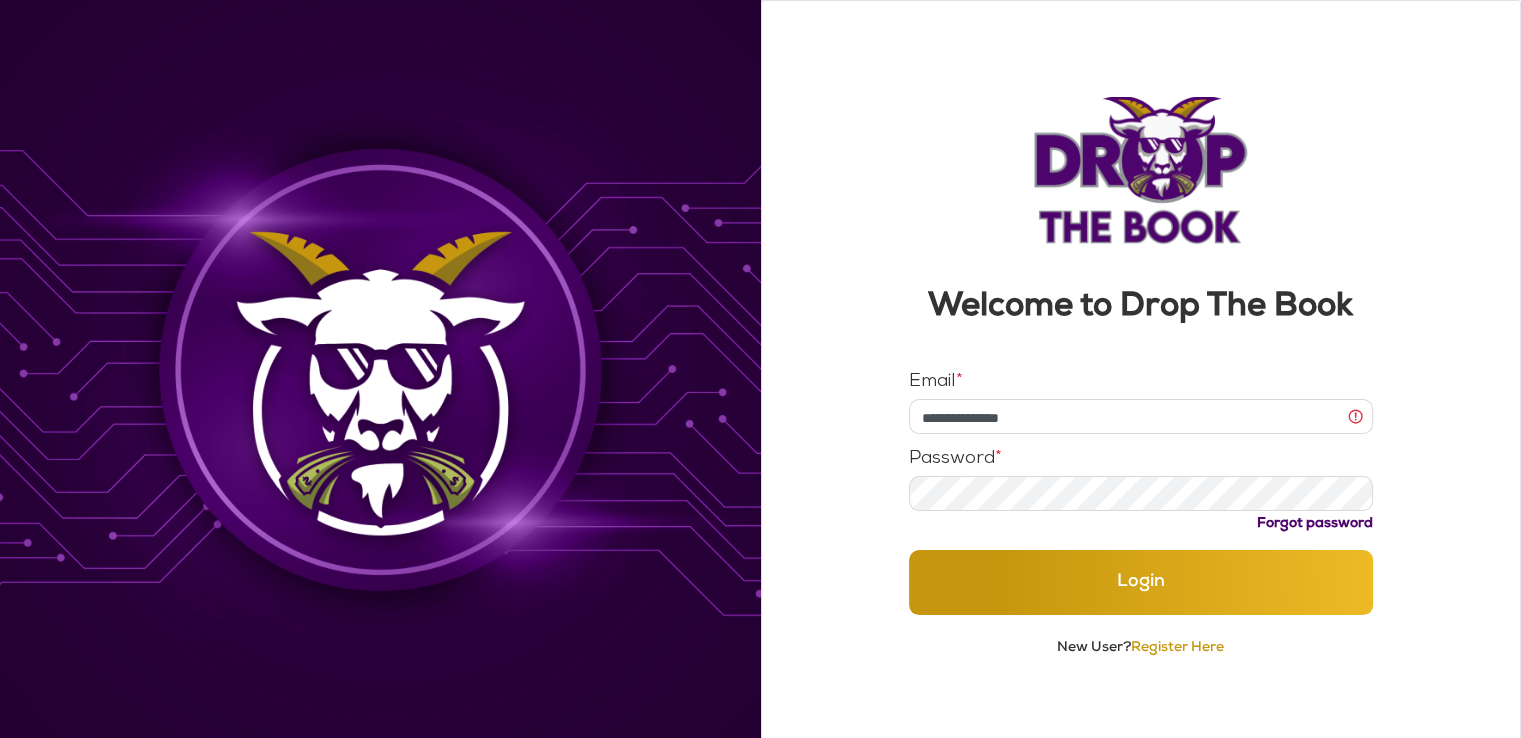 click on "Login" at bounding box center (1141, 582) 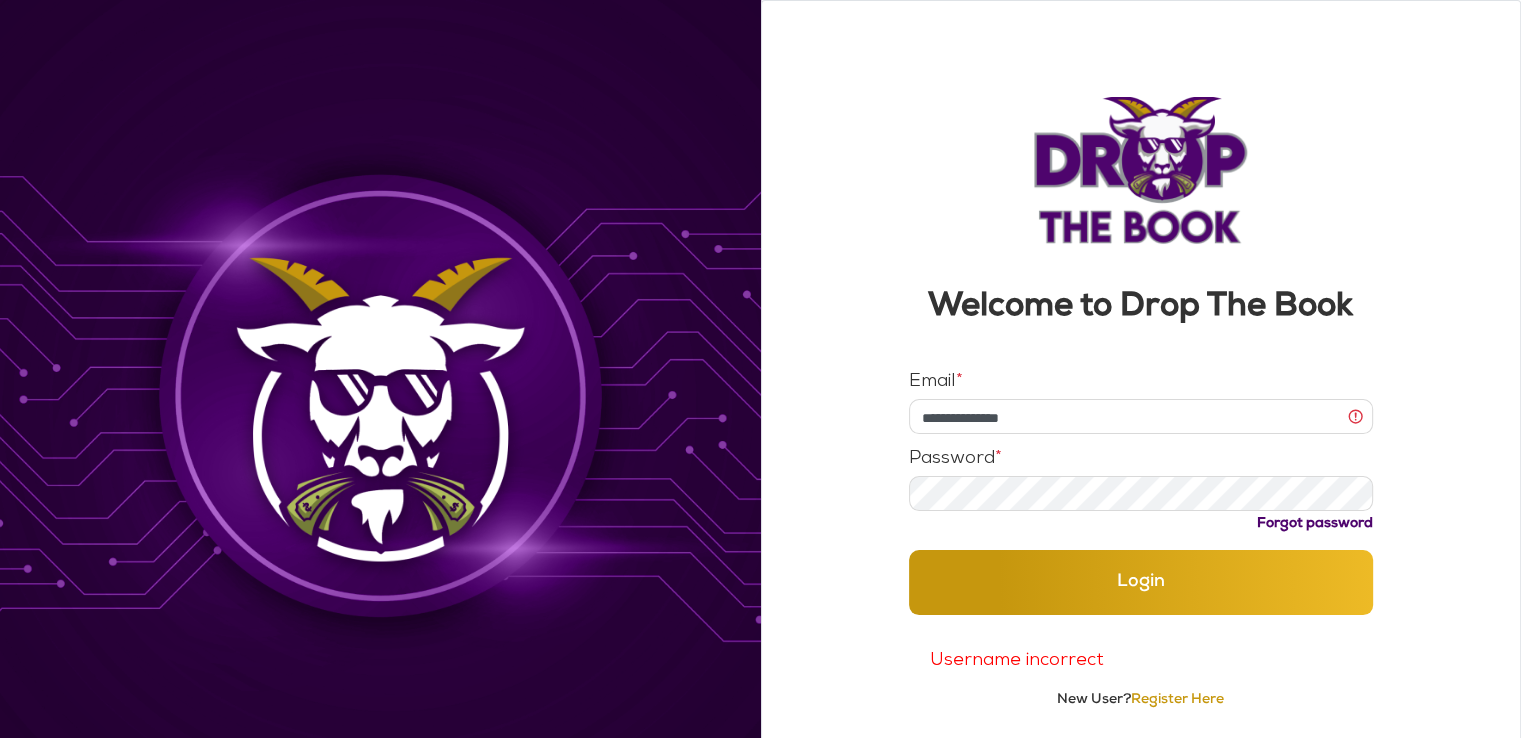 click on "**********" at bounding box center [1141, 416] 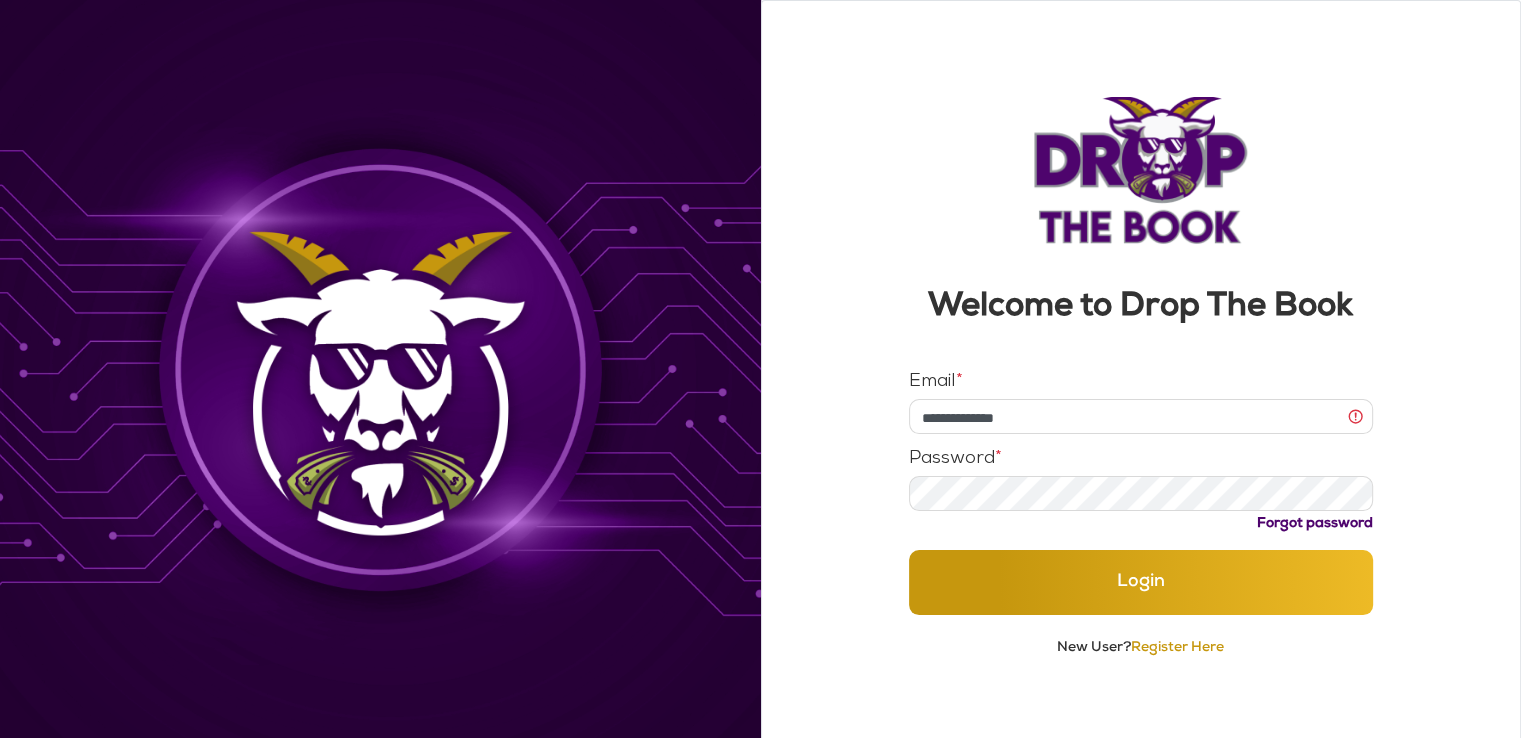 click on "**********" at bounding box center (1141, 416) 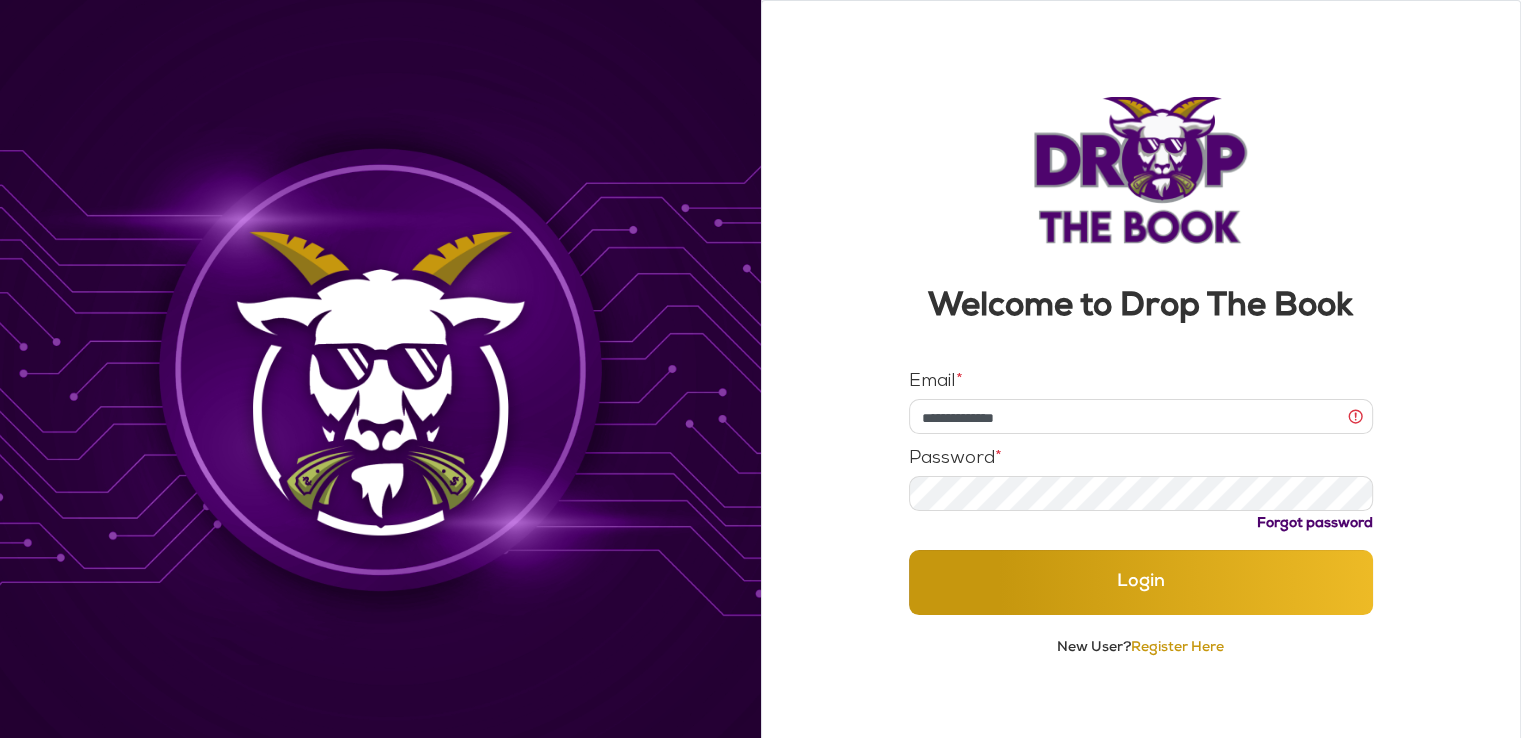 type on "**********" 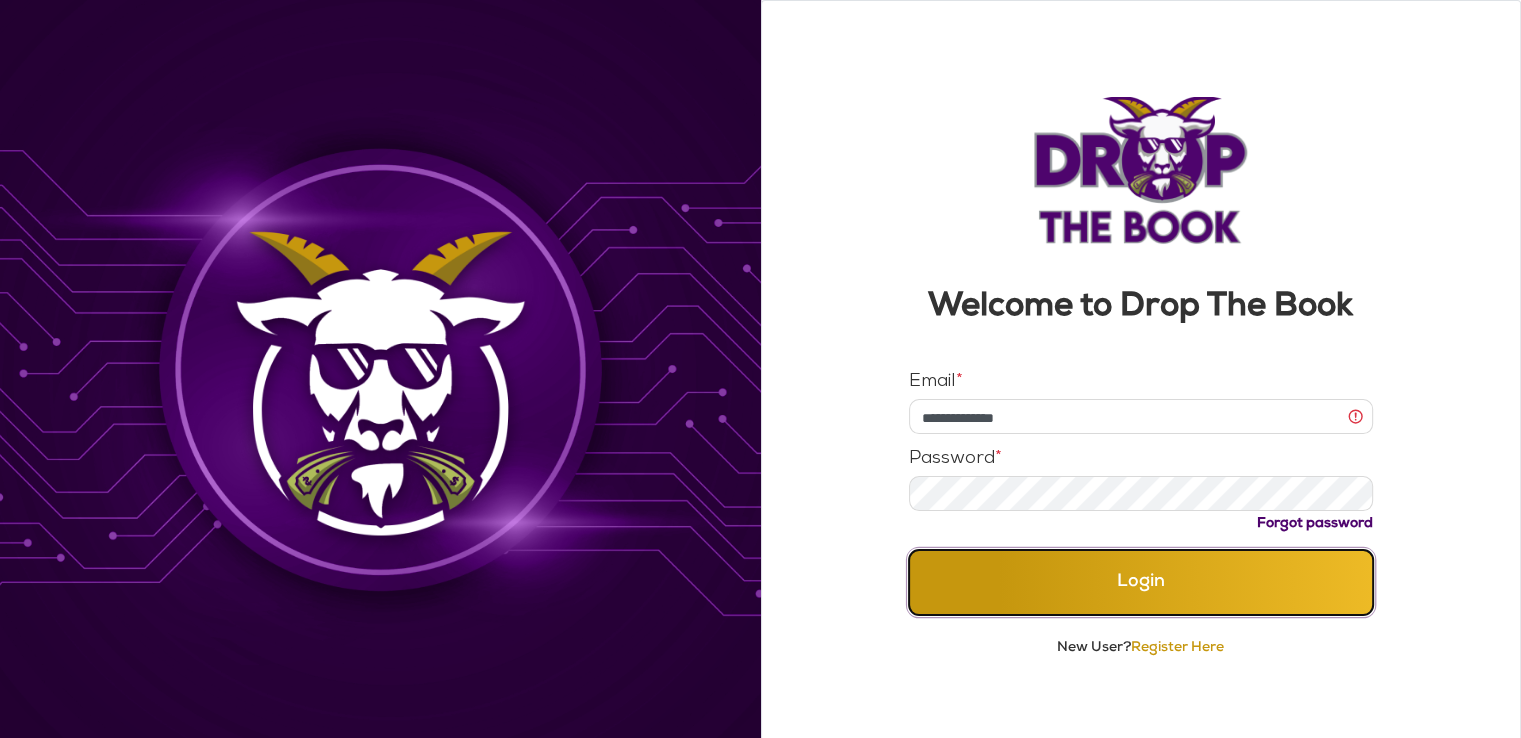click on "Login" at bounding box center [1141, 582] 